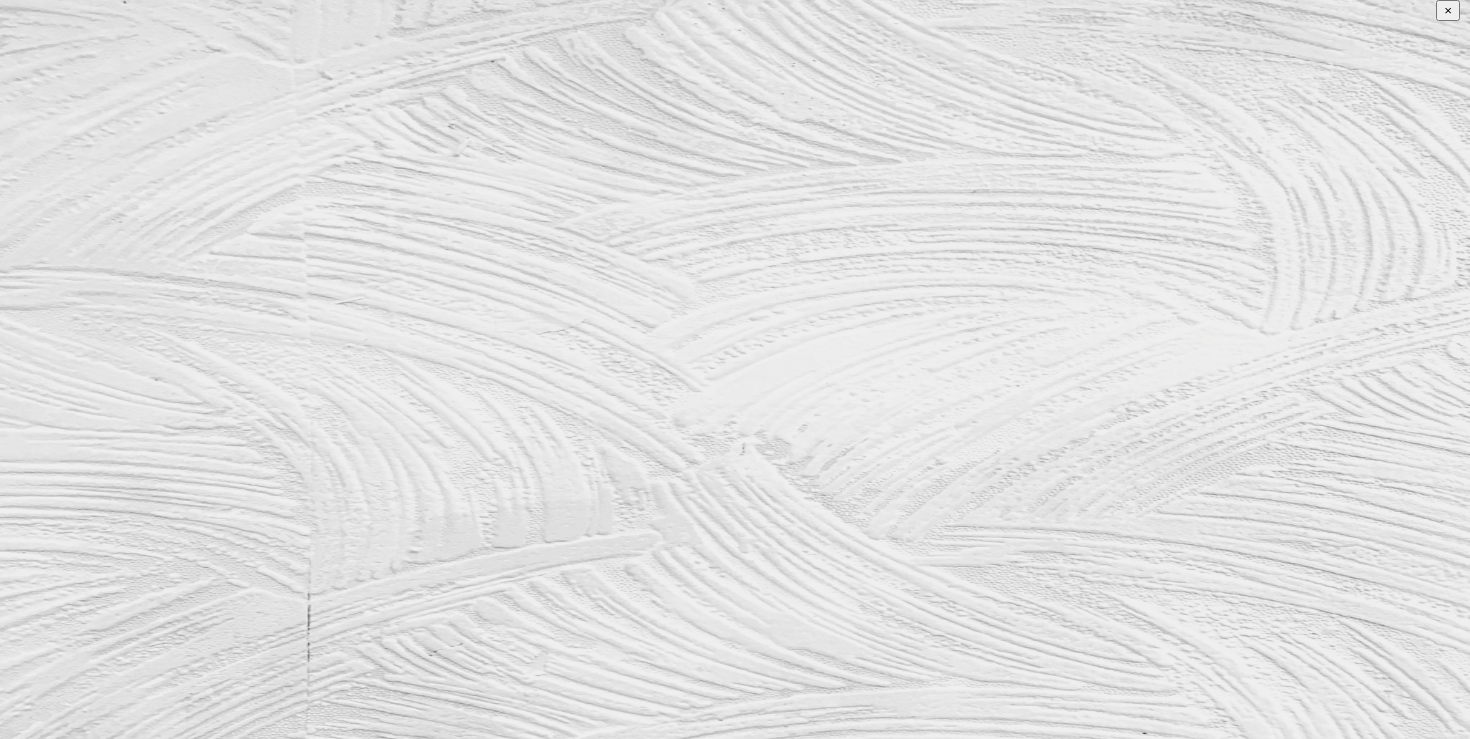 scroll, scrollTop: 0, scrollLeft: 0, axis: both 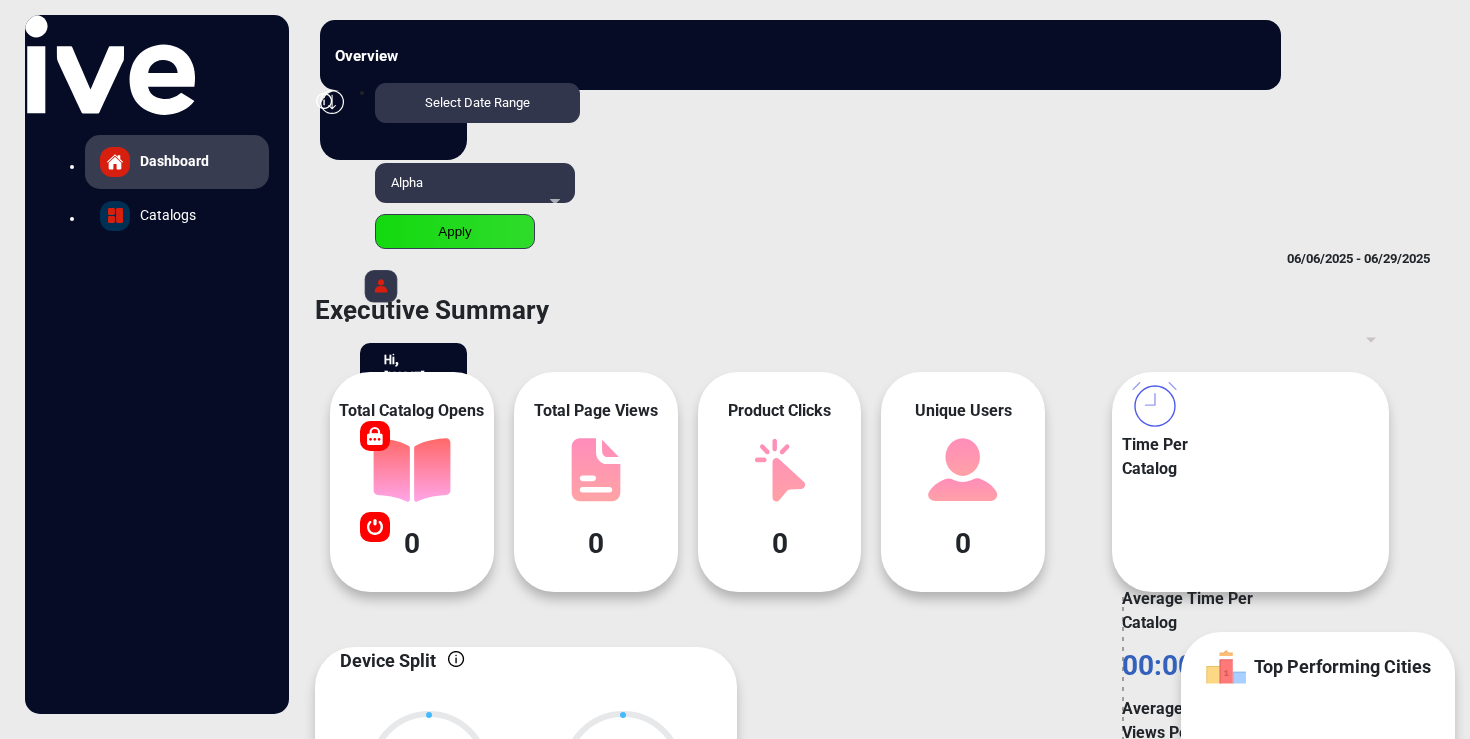 click on "Alpha" at bounding box center (471, 183) 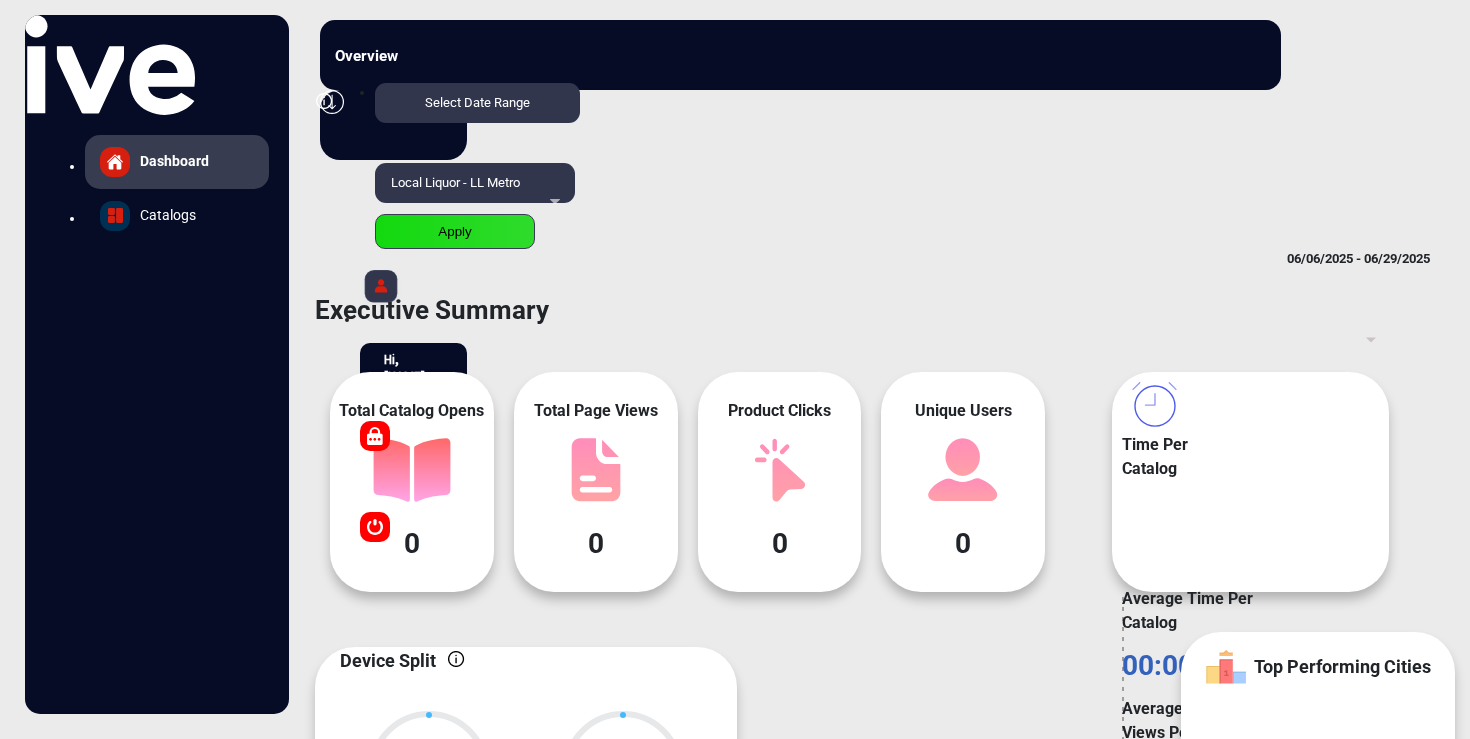 click on "Select Date Range" at bounding box center (477, 103) 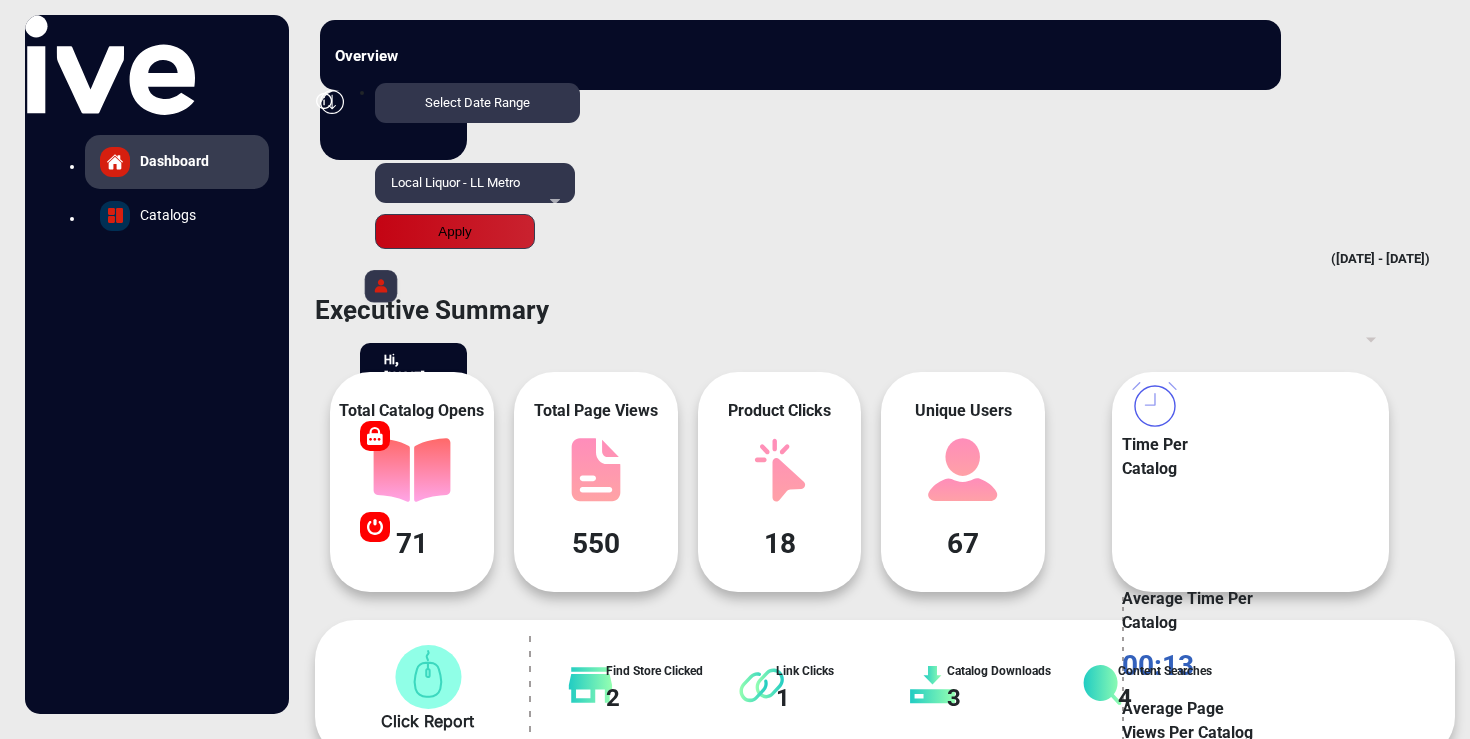 scroll, scrollTop: 999101, scrollLeft: 998895, axis: both 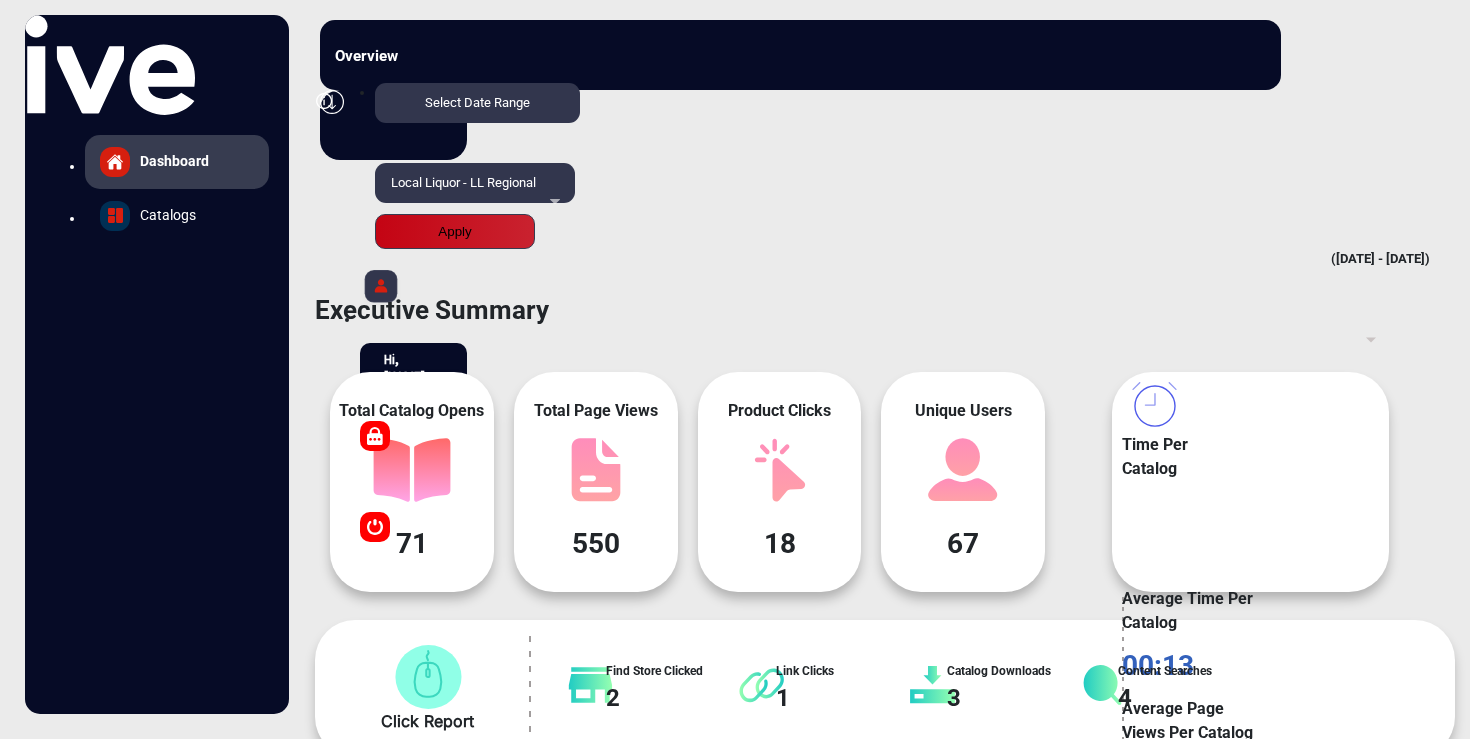 click on "Apply" at bounding box center [455, 231] 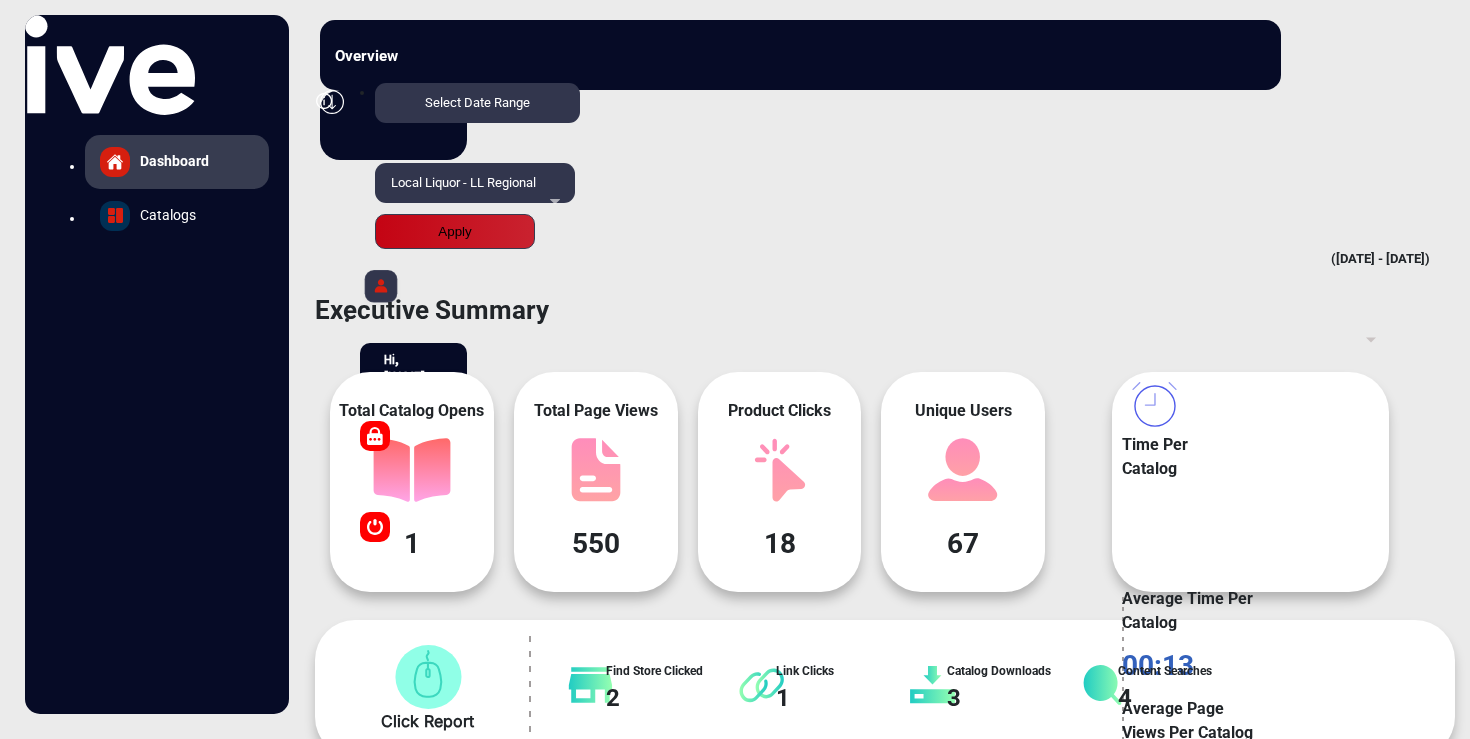 scroll, scrollTop: 999101, scrollLeft: 998895, axis: both 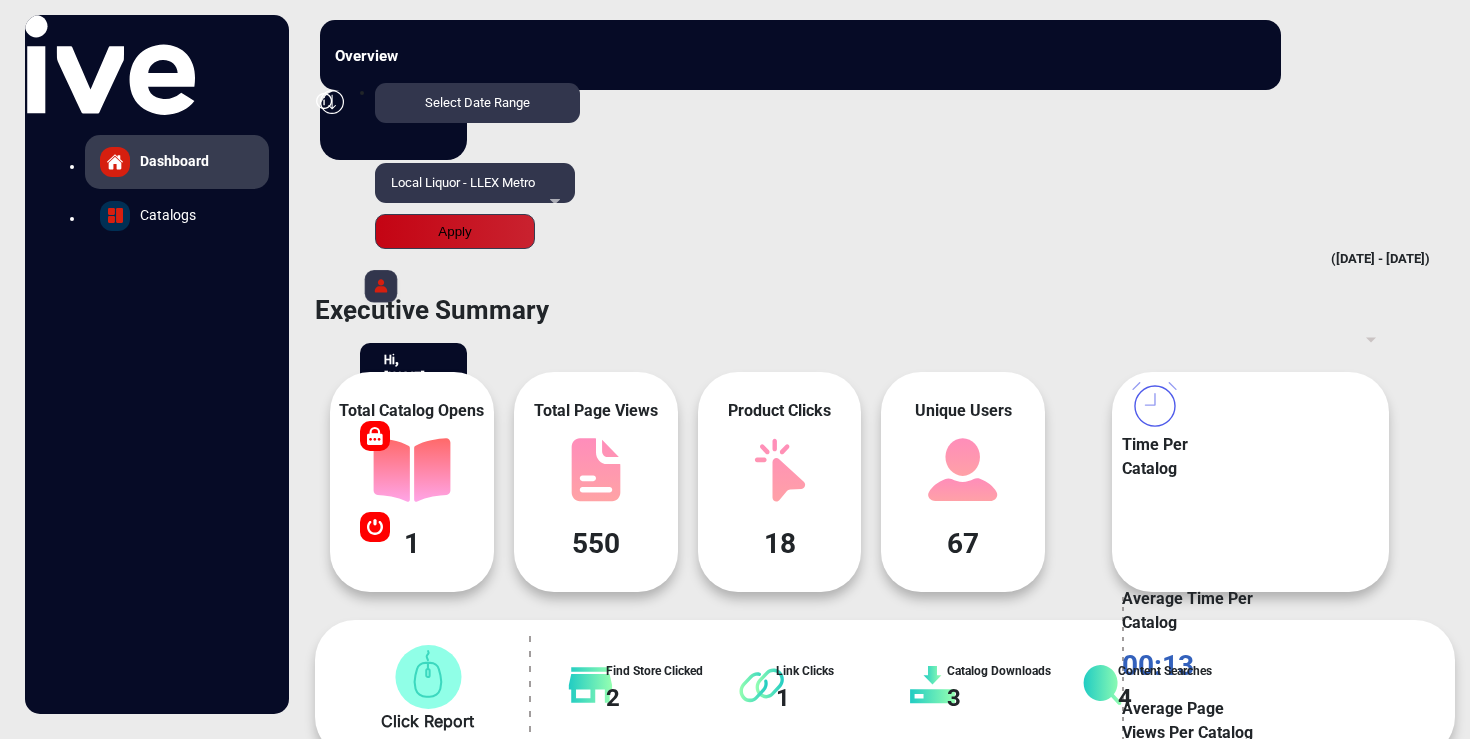 click on "Apply" at bounding box center (455, 231) 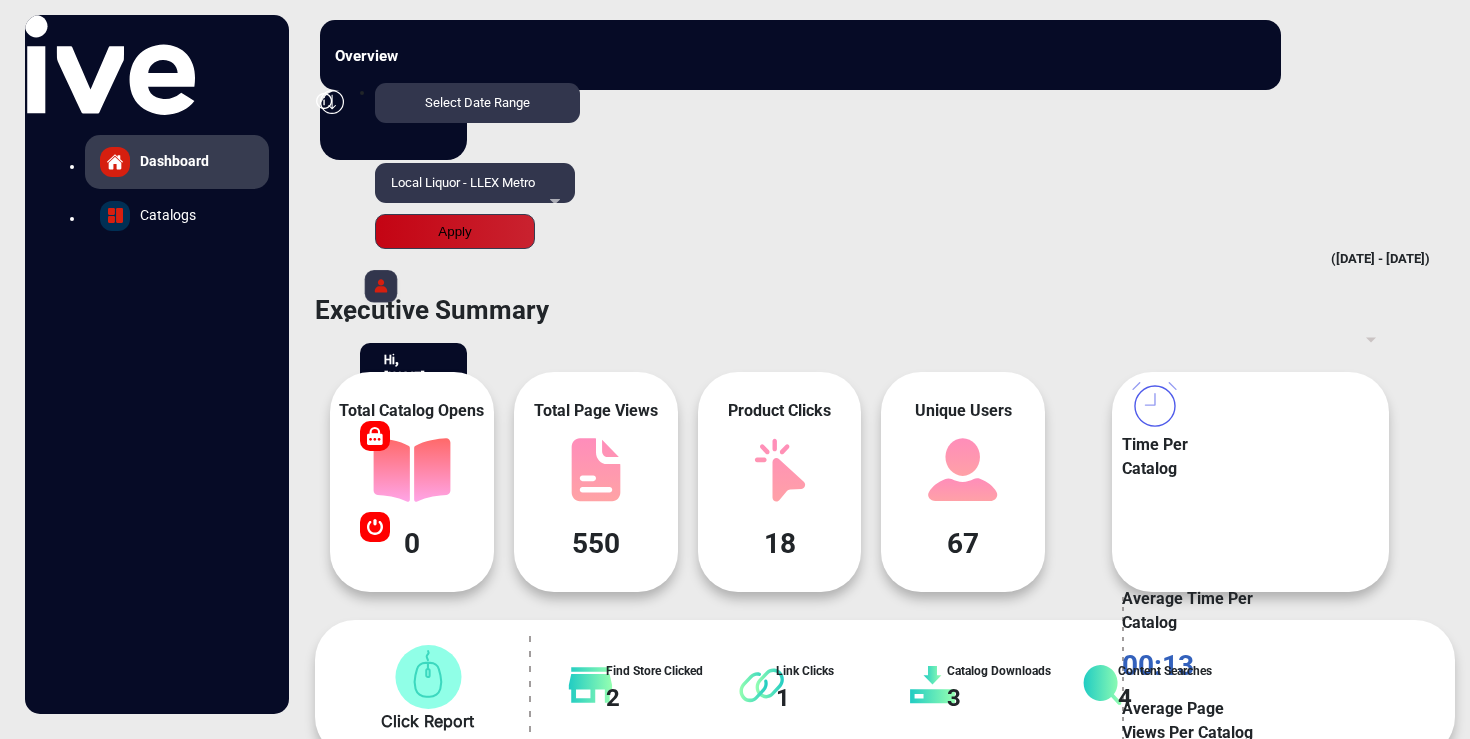 scroll, scrollTop: 999101, scrollLeft: 998895, axis: both 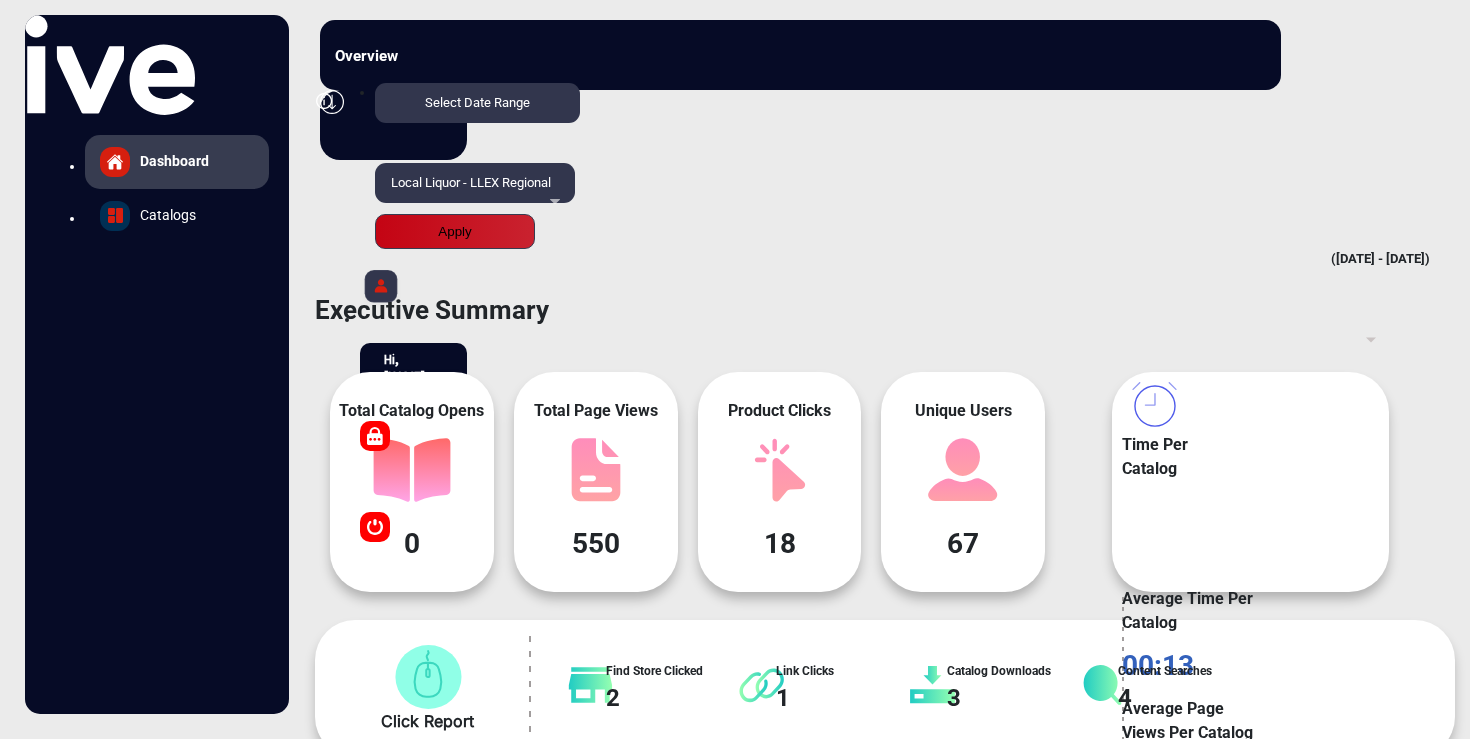 click on "Apply" at bounding box center (455, 231) 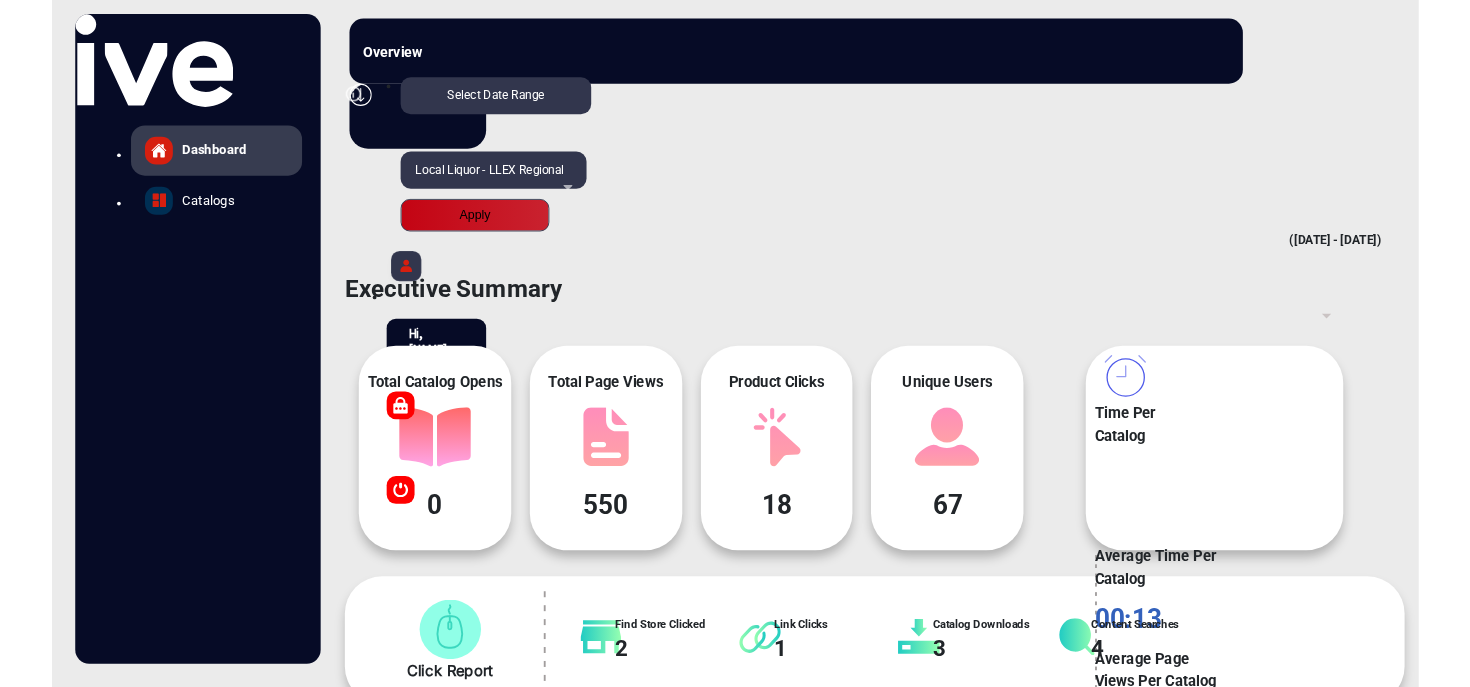 scroll, scrollTop: 898, scrollLeft: 1105, axis: both 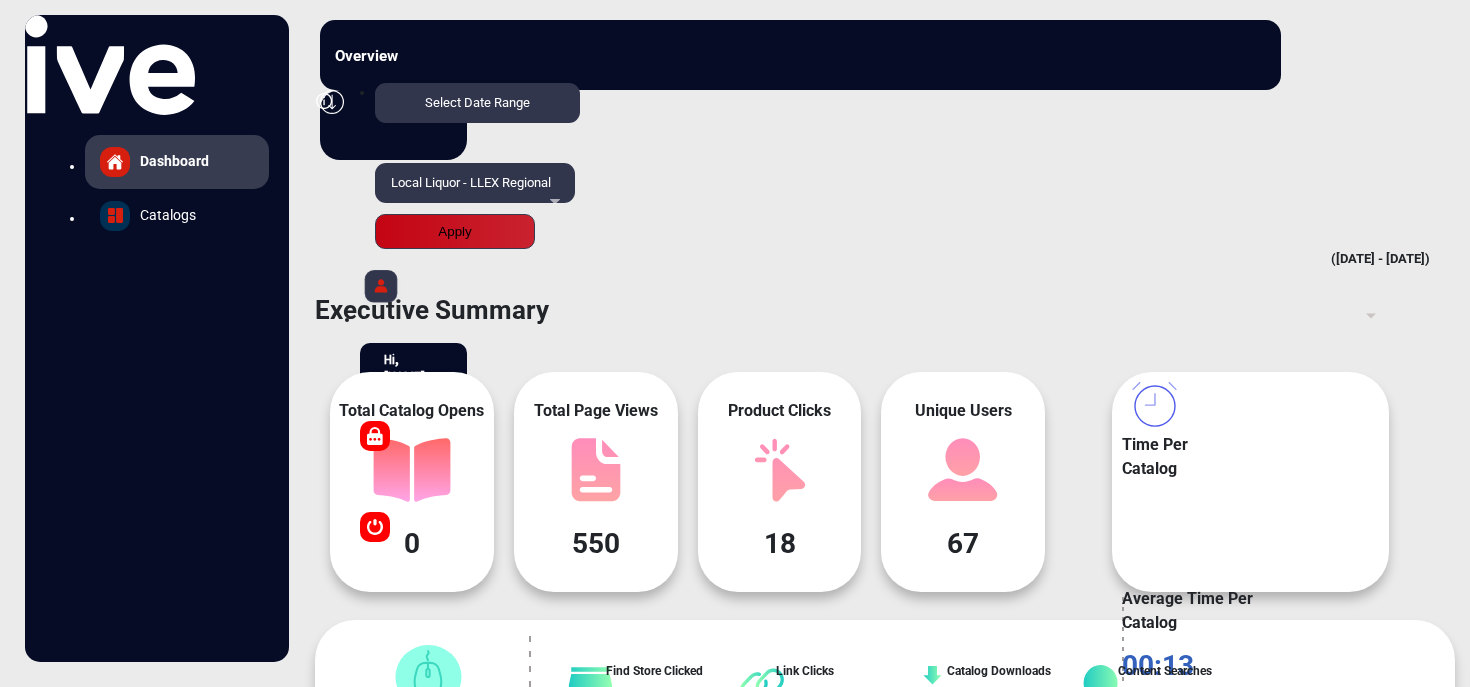 click on "Local Liquor - LLEX Regional" at bounding box center (471, 182) 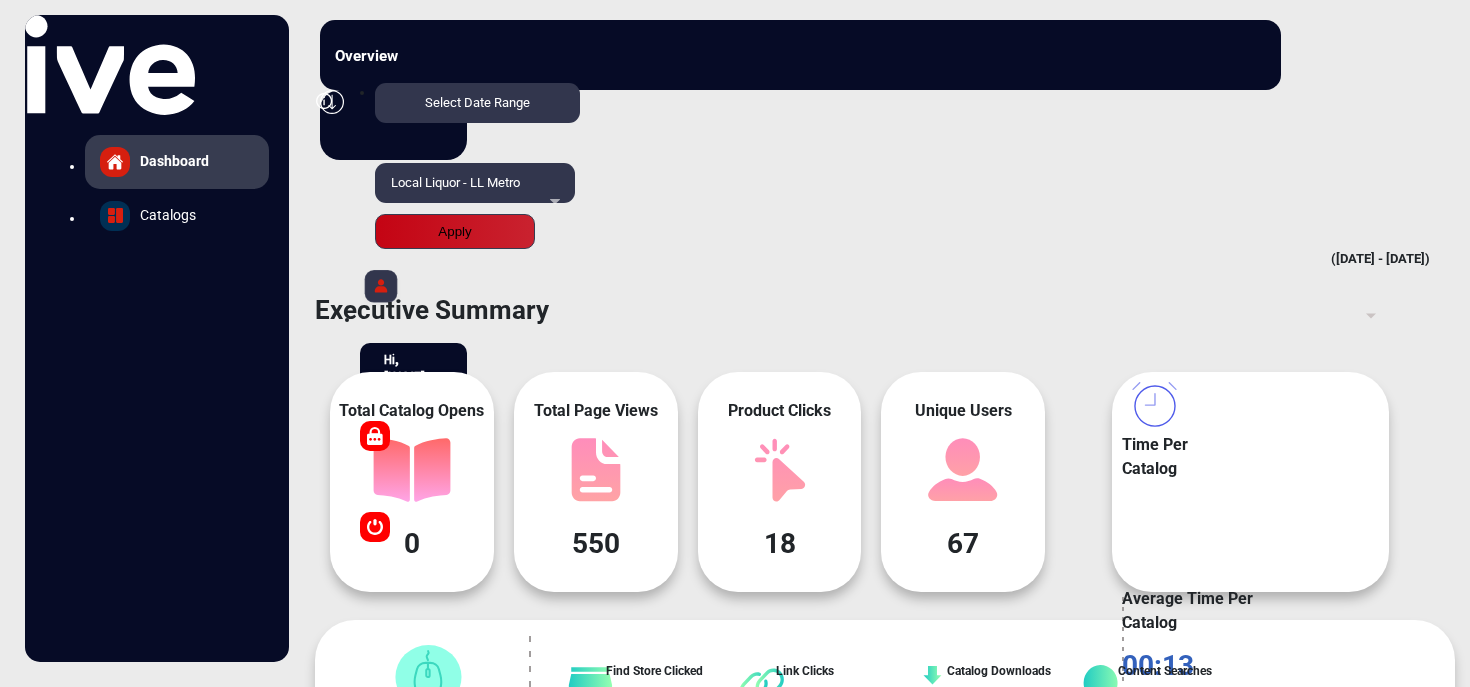 click on "Apply" at bounding box center [455, 231] 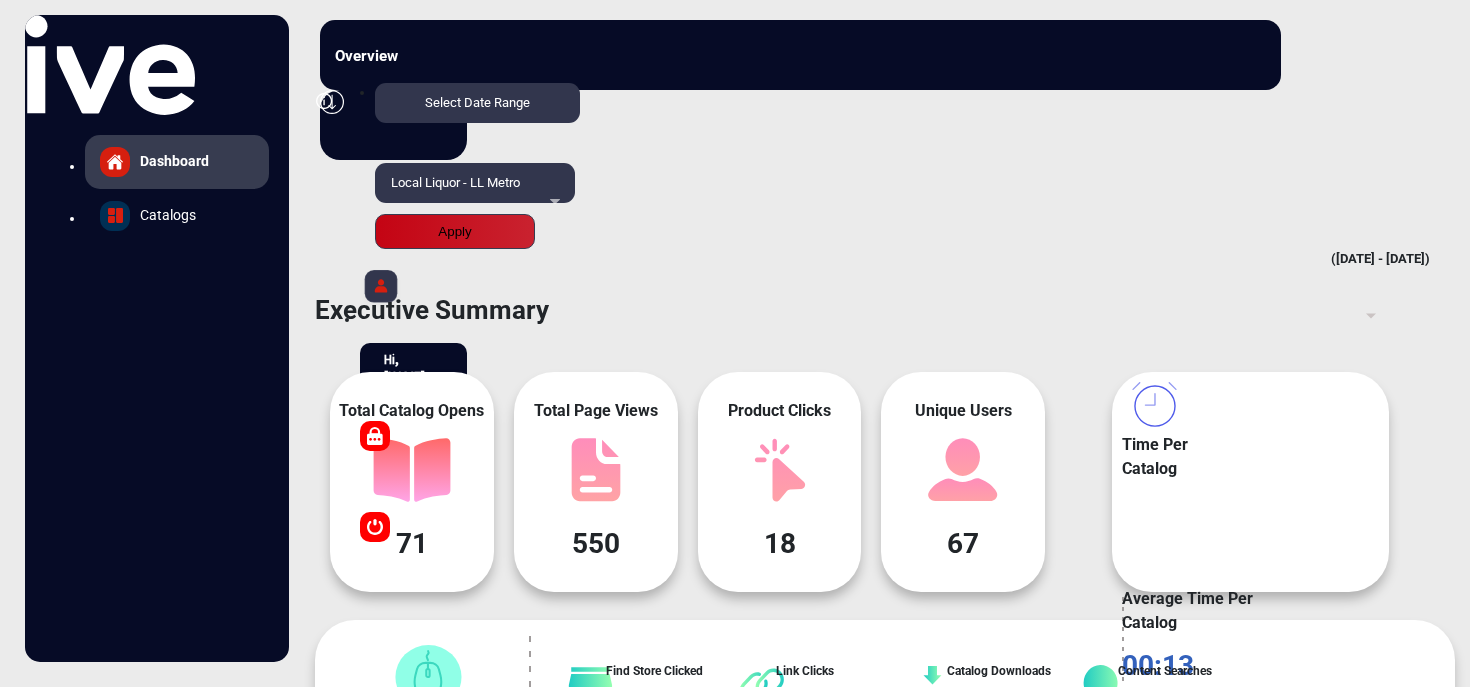 scroll, scrollTop: 999101, scrollLeft: 998895, axis: both 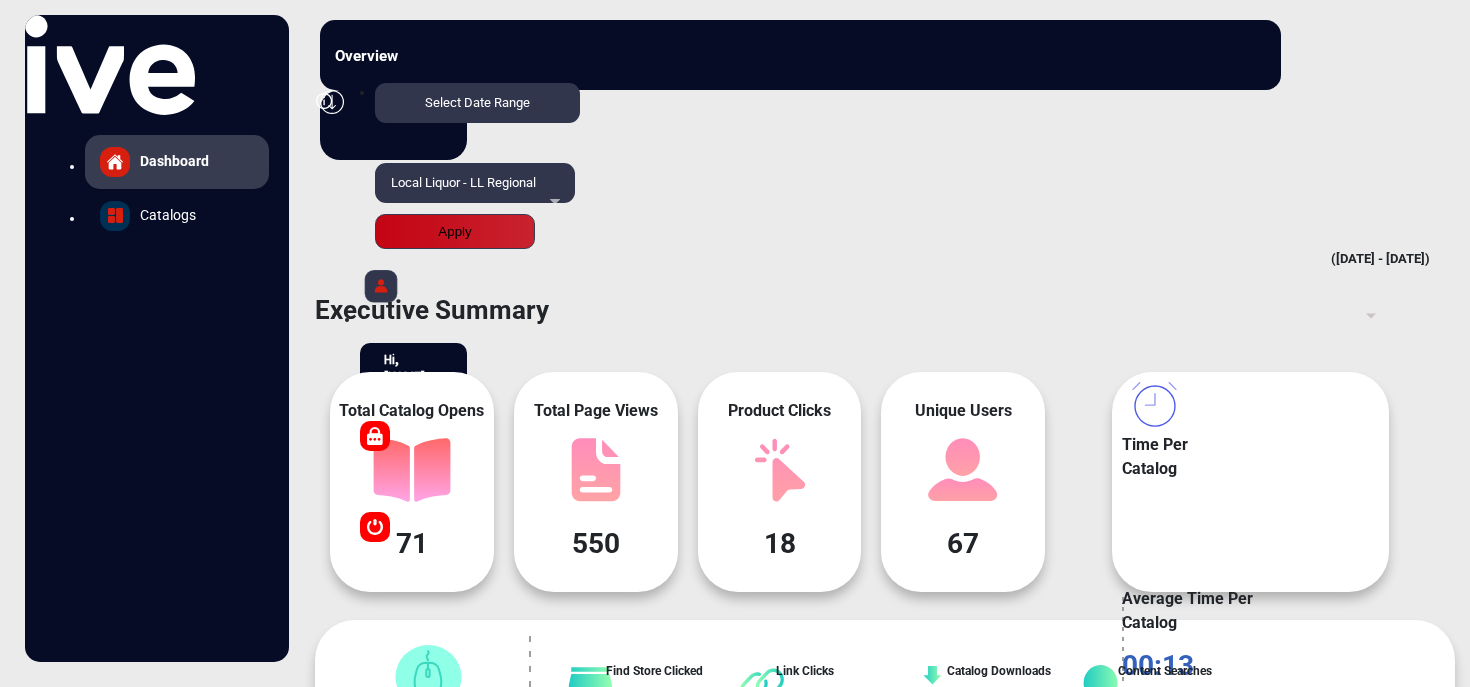 click on "Apply" at bounding box center (455, 231) 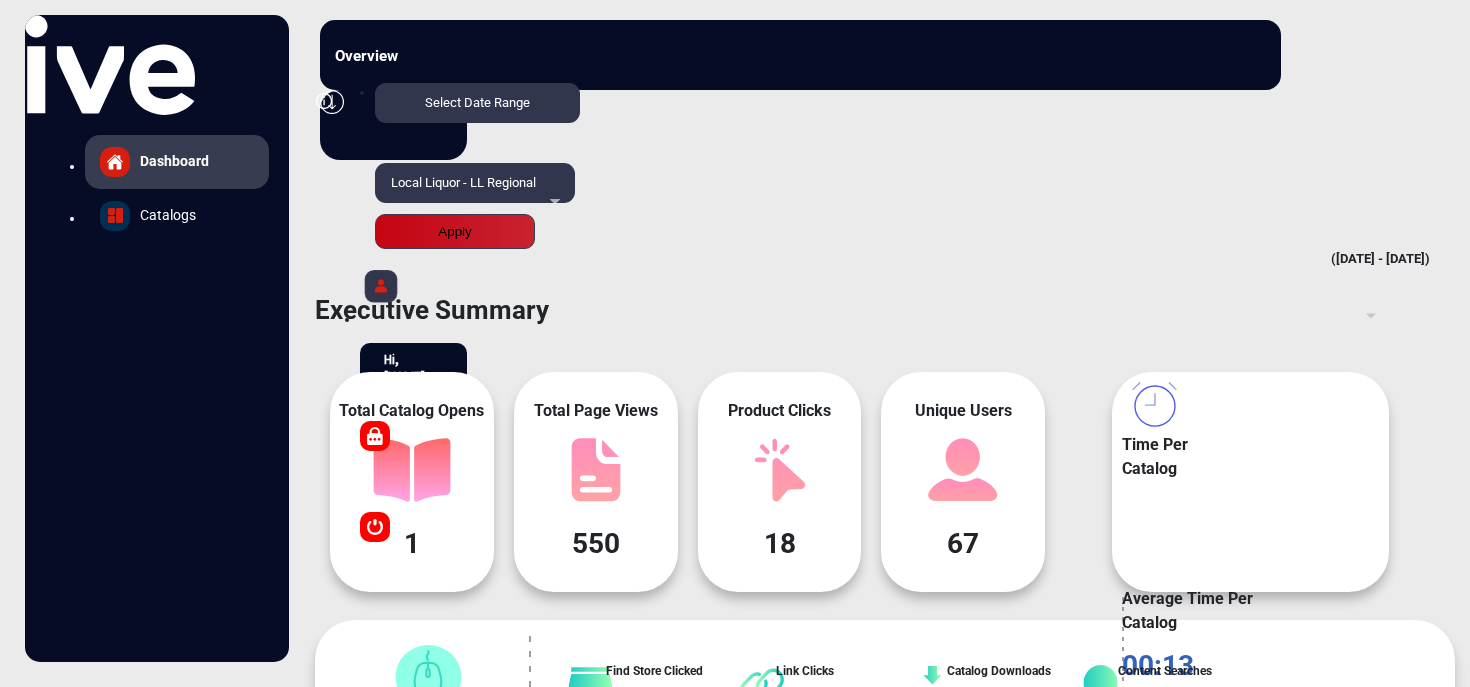 scroll, scrollTop: 999101, scrollLeft: 998895, axis: both 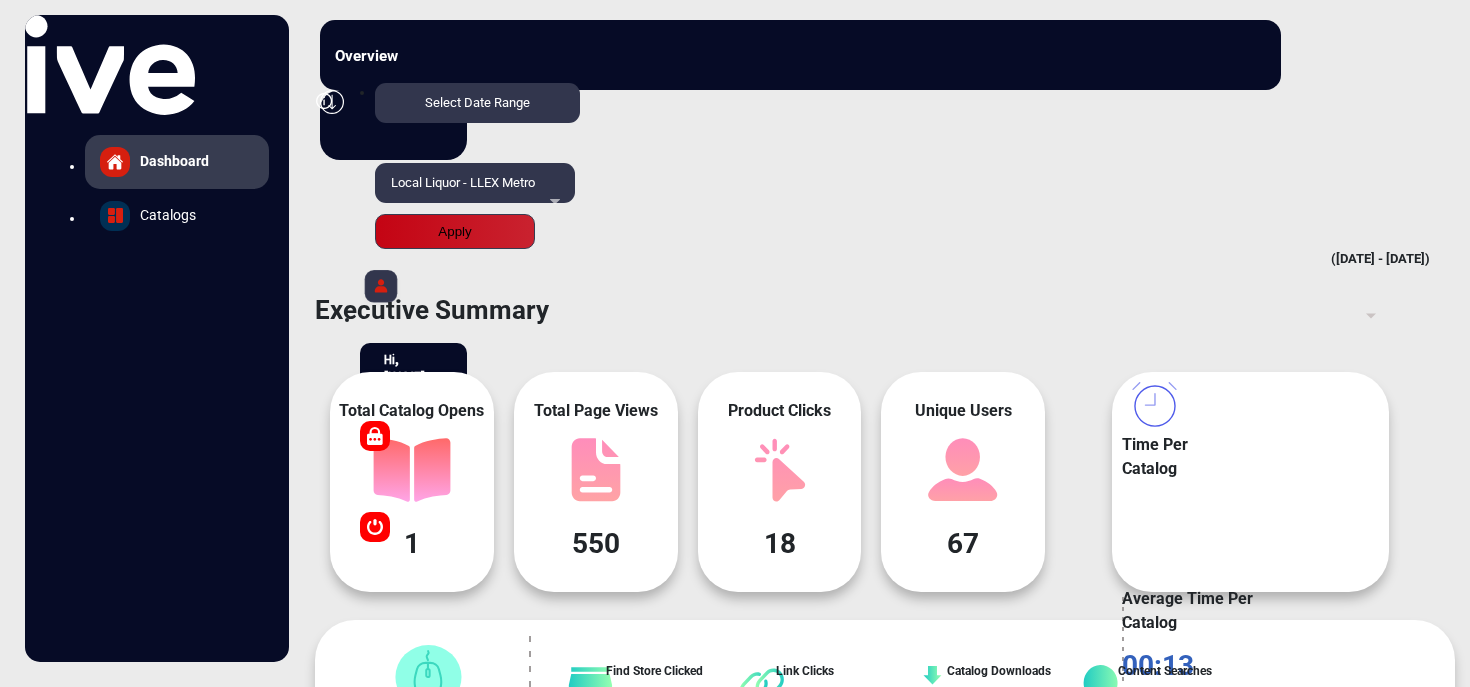 click on "Apply" at bounding box center (455, 231) 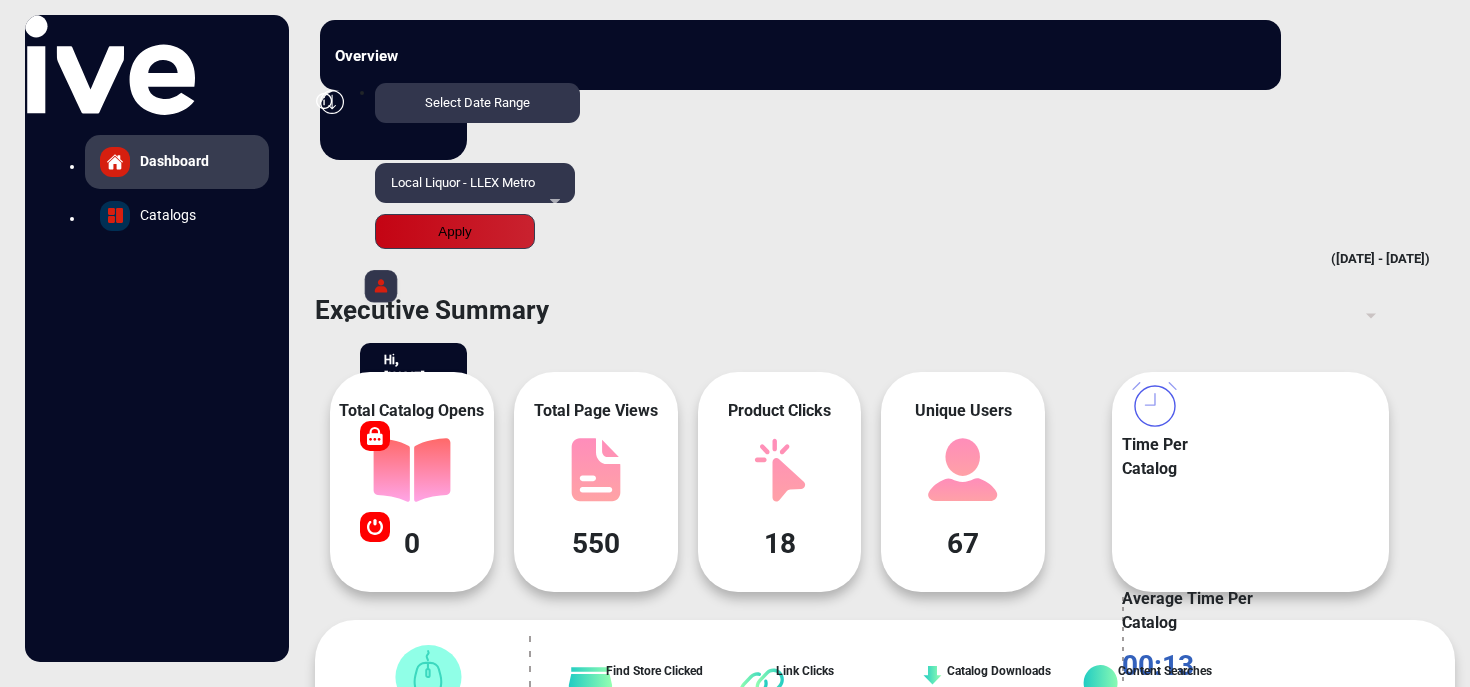 scroll, scrollTop: 999101, scrollLeft: 998895, axis: both 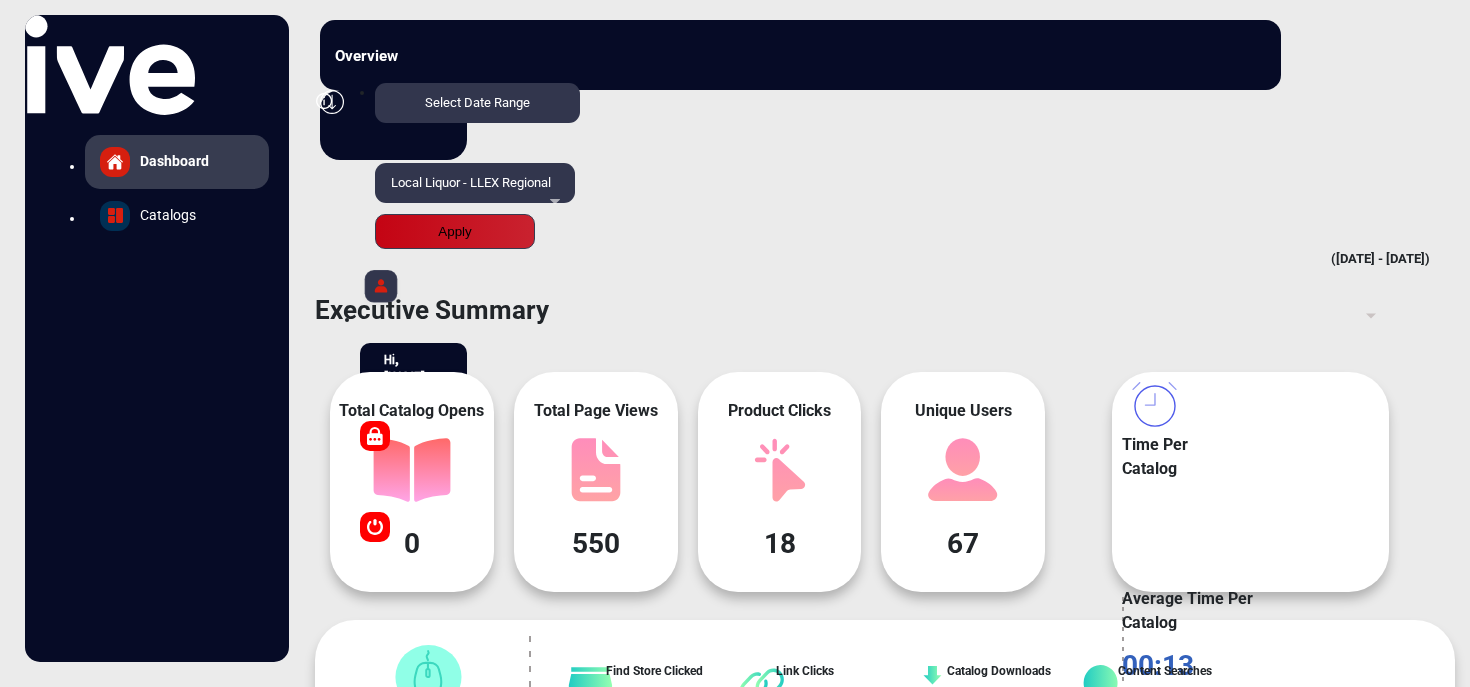 click on "Apply" at bounding box center (455, 231) 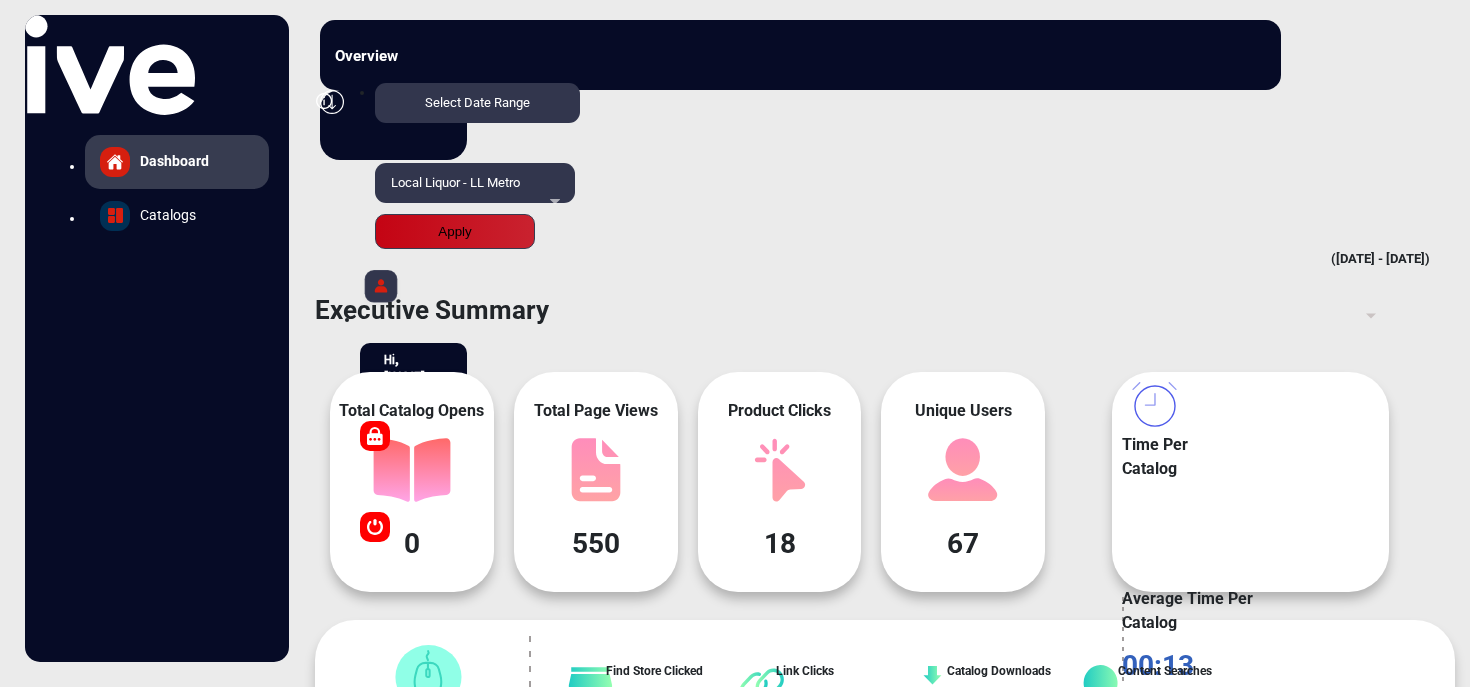 click on "Apply" at bounding box center [455, 231] 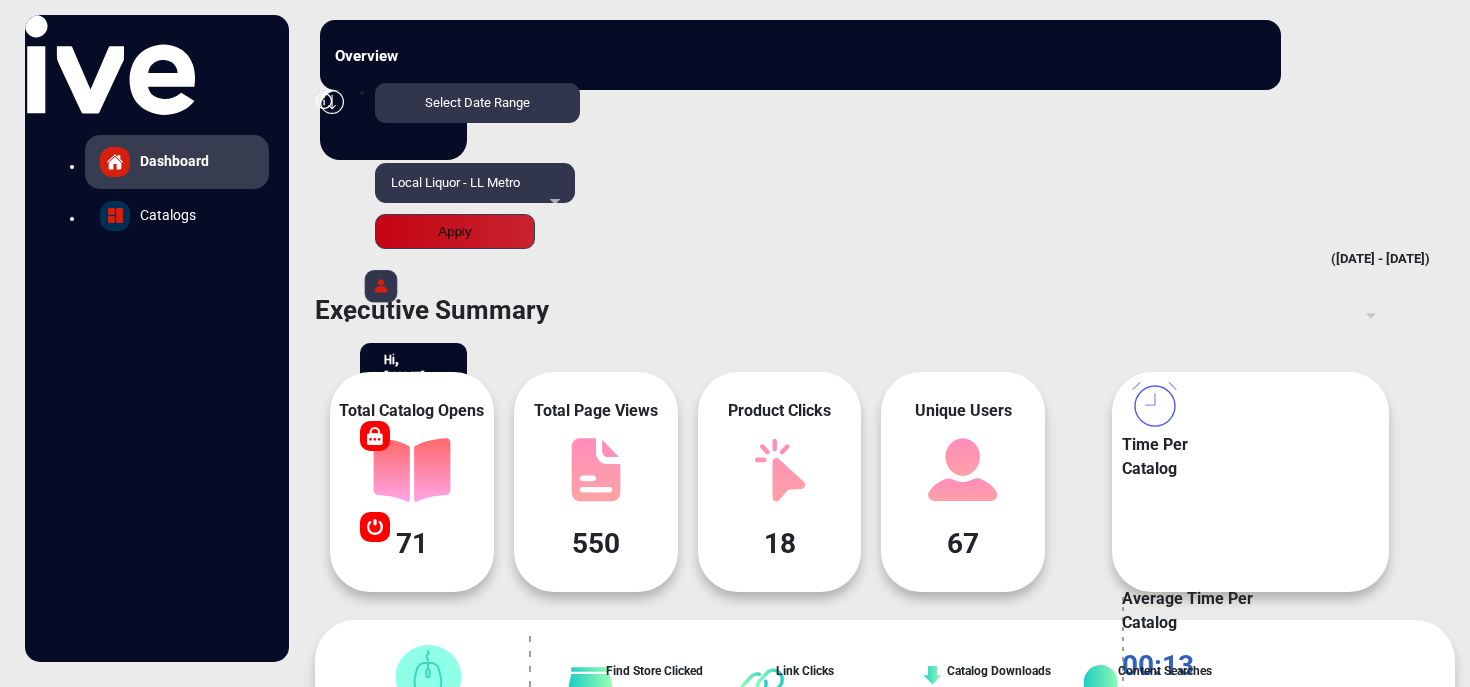 scroll, scrollTop: 999101, scrollLeft: 998895, axis: both 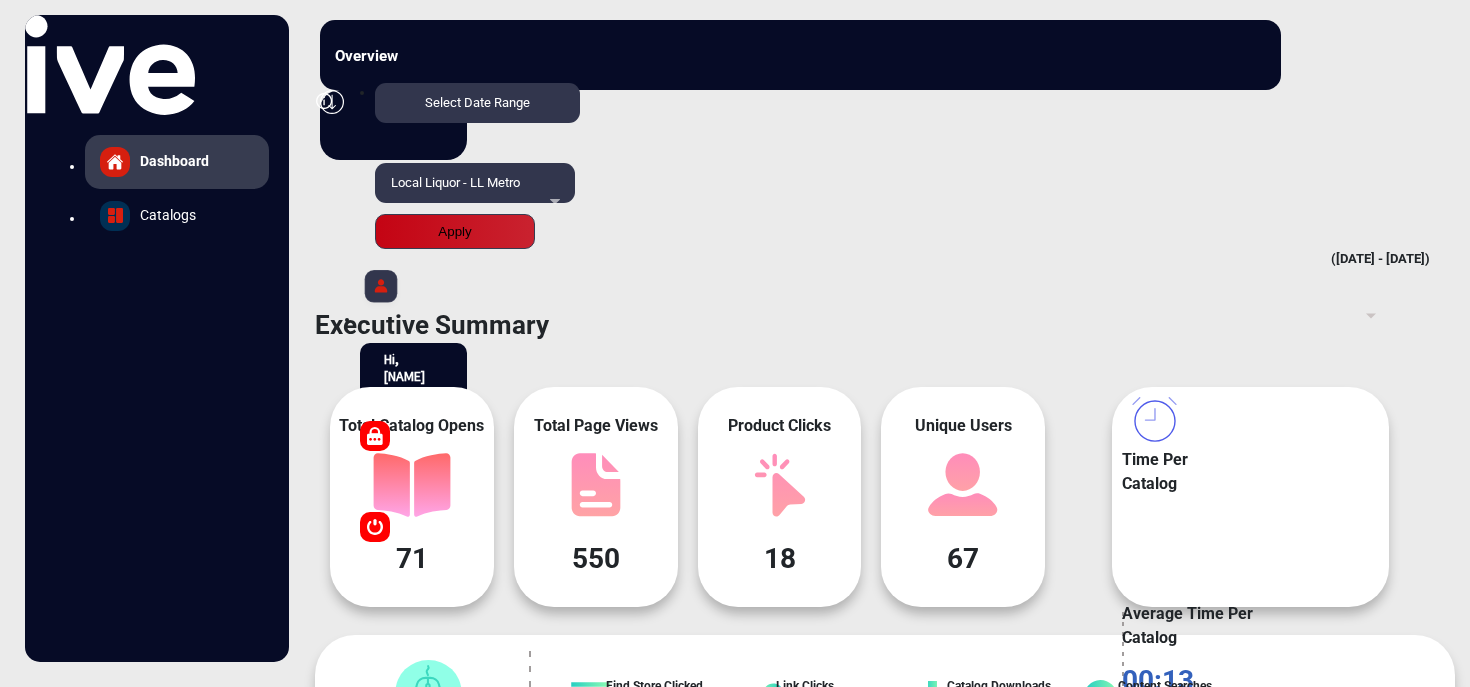 click on "Select Date Range" at bounding box center [477, 102] 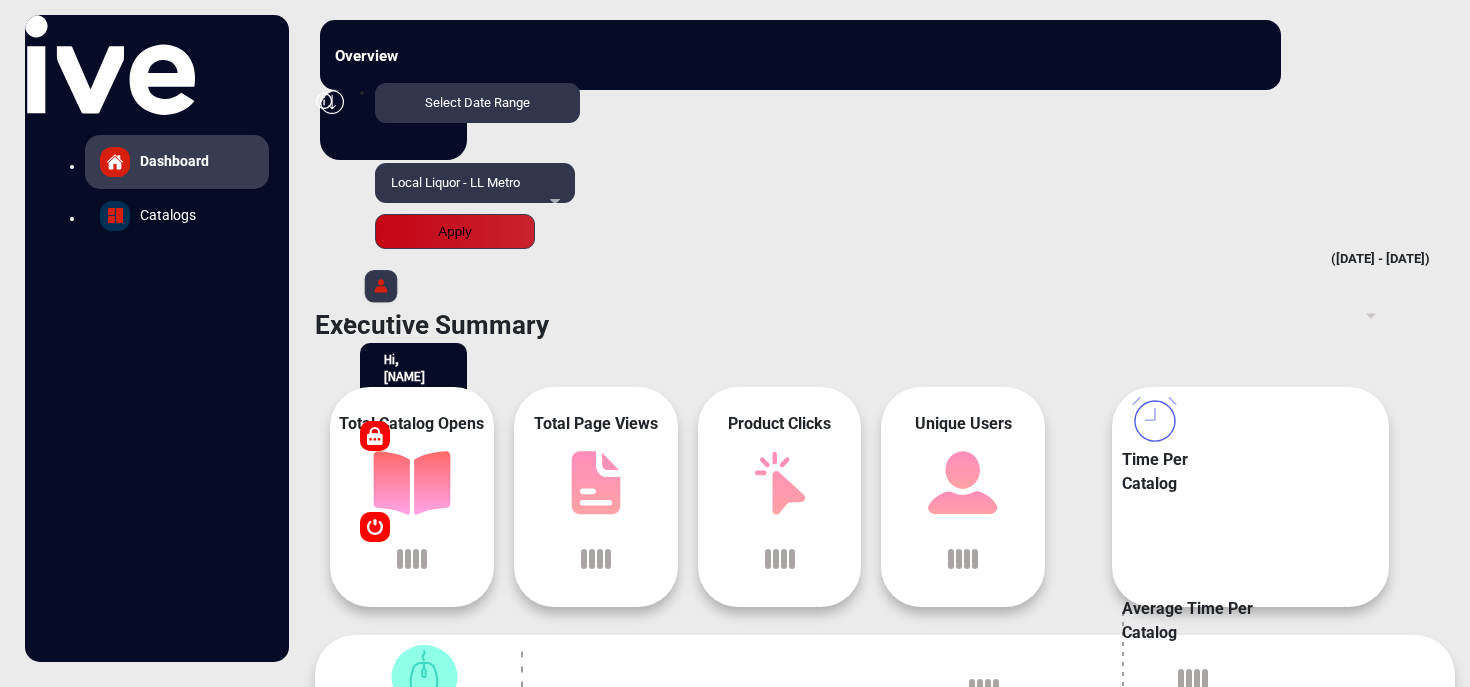 scroll, scrollTop: 15, scrollLeft: 0, axis: vertical 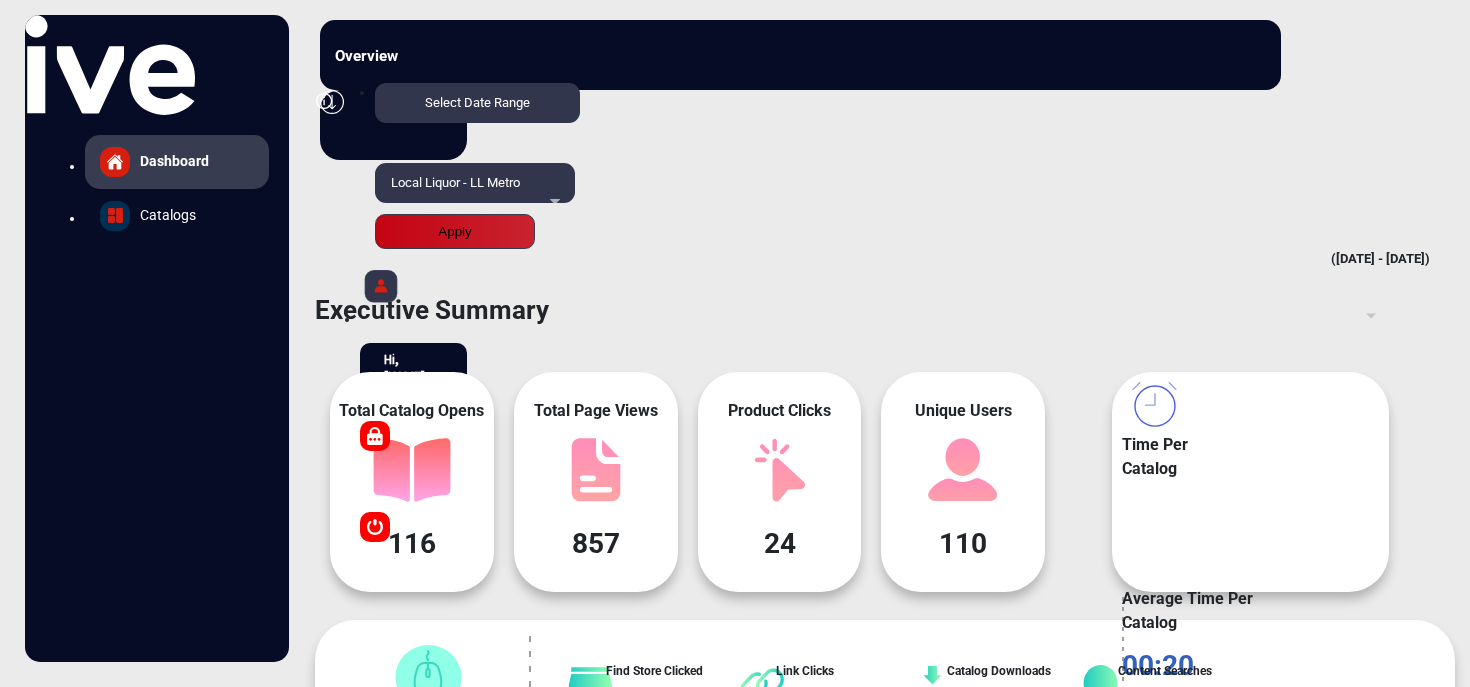 click on "Catalogs" at bounding box center (174, 161) 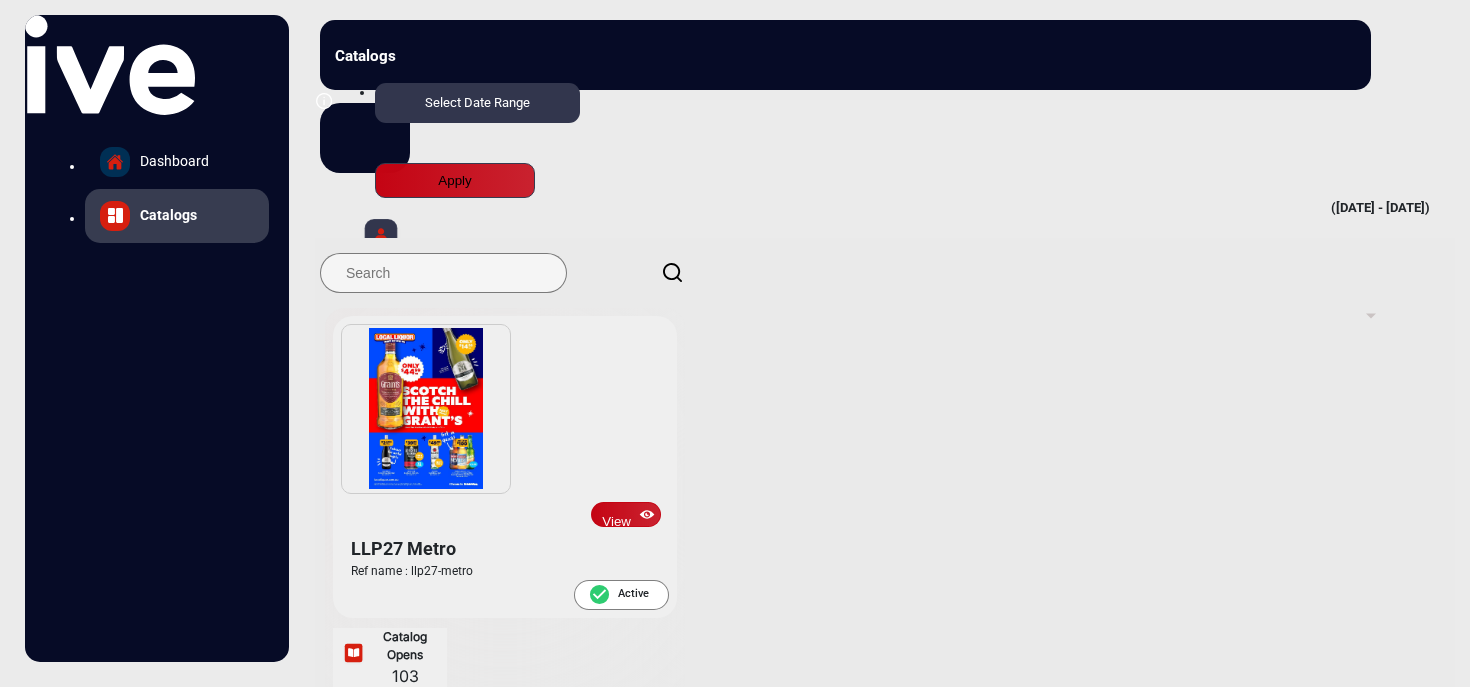 click on "View" at bounding box center [626, 514] 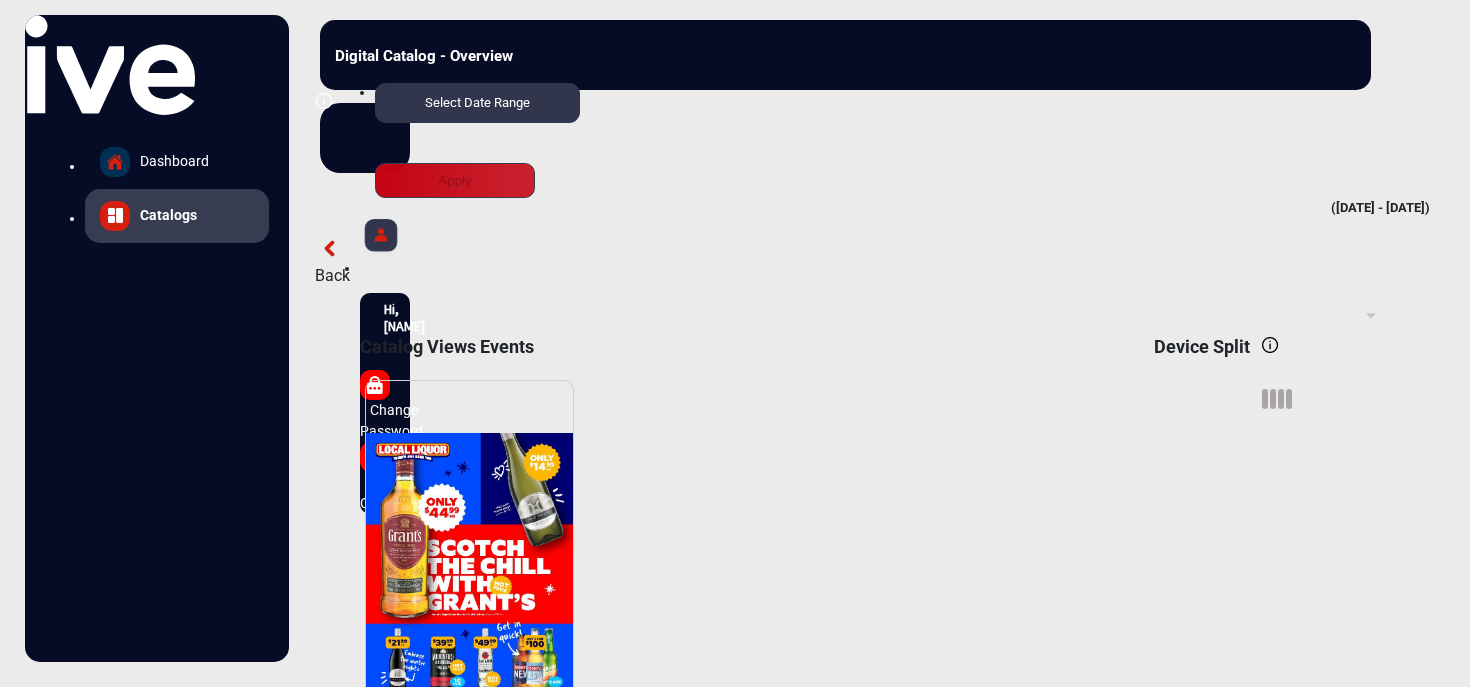 scroll, scrollTop: 15, scrollLeft: 0, axis: vertical 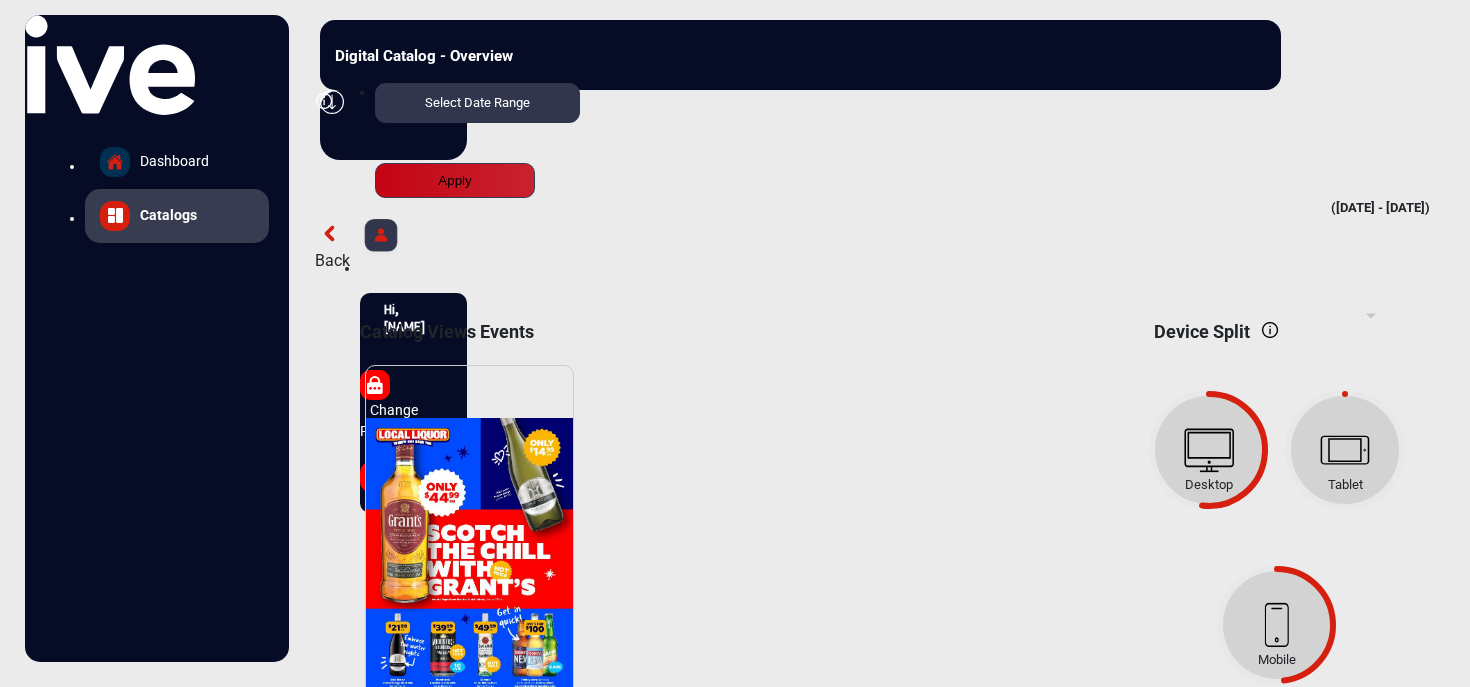 click at bounding box center [469, 565] 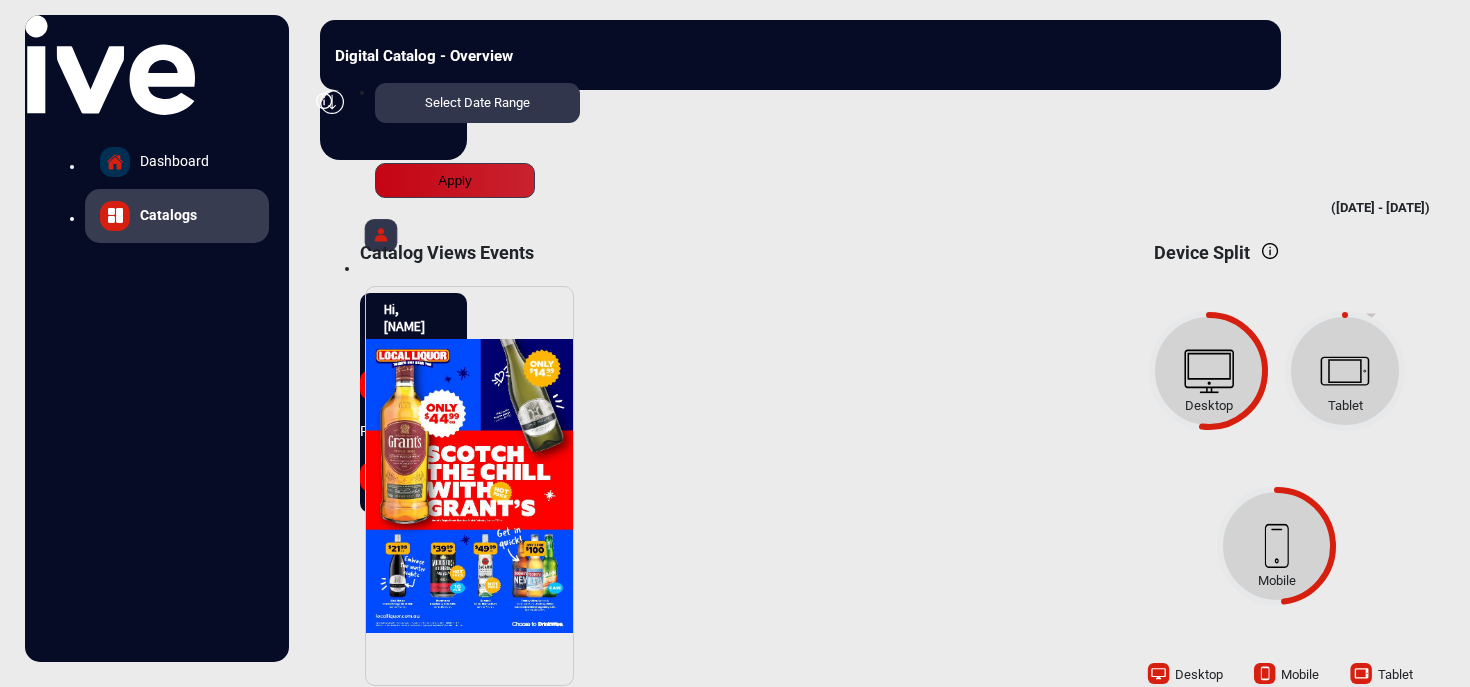 scroll, scrollTop: 122, scrollLeft: 0, axis: vertical 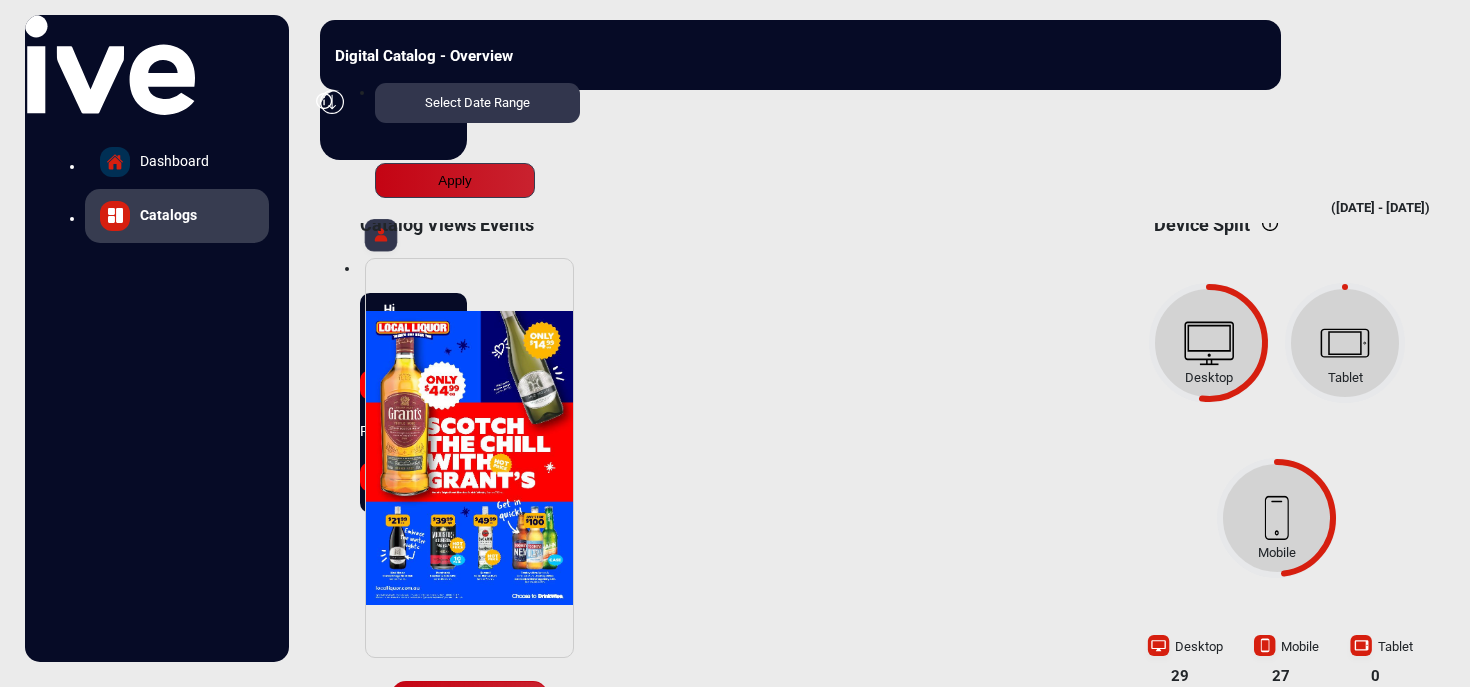 click on "View Individual Stats" at bounding box center [469, 696] 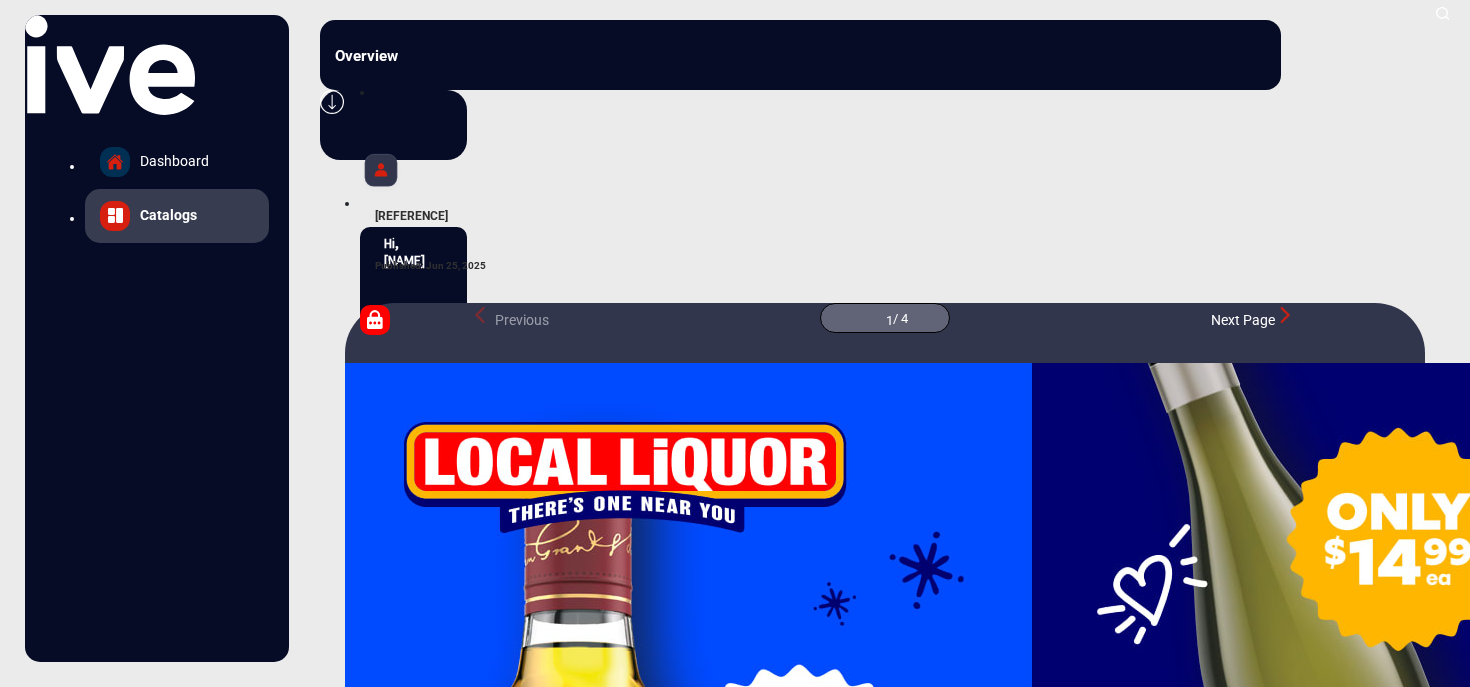 click at bounding box center [1285, 315] 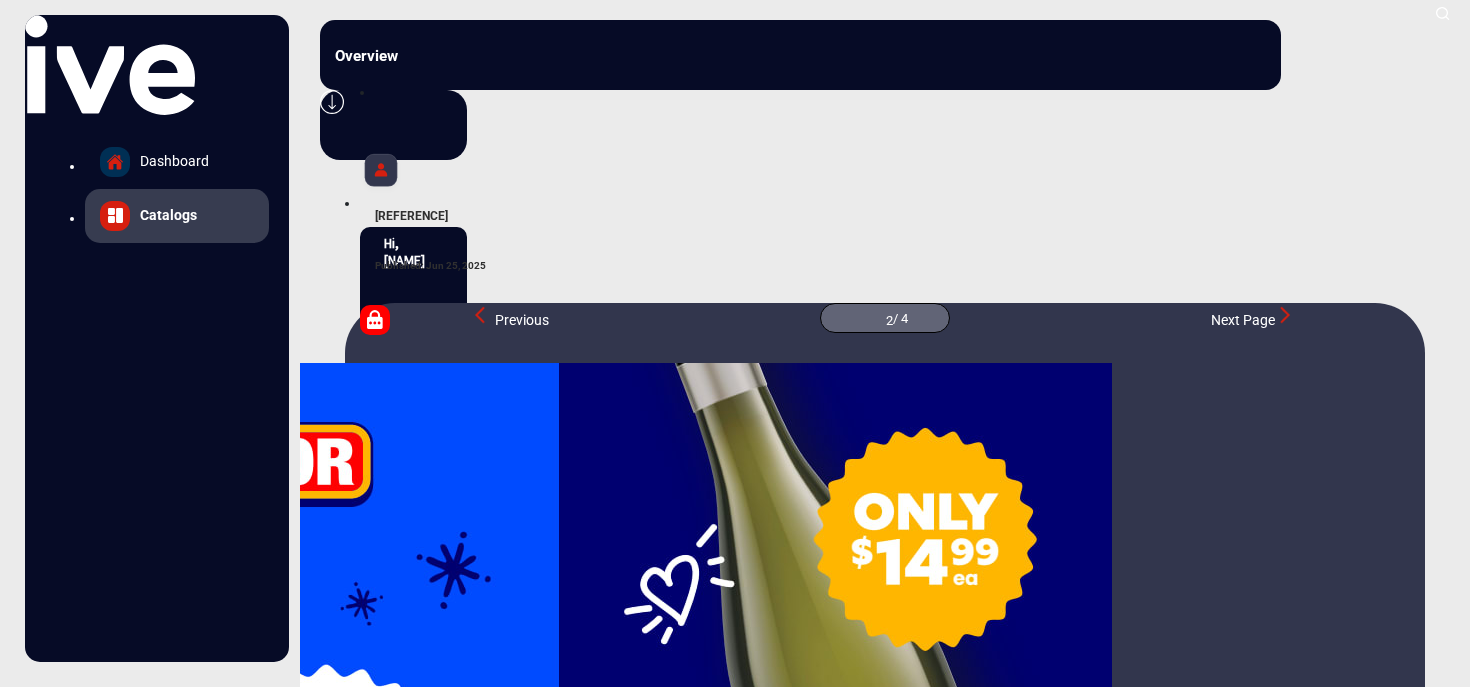 click at bounding box center [1285, 315] 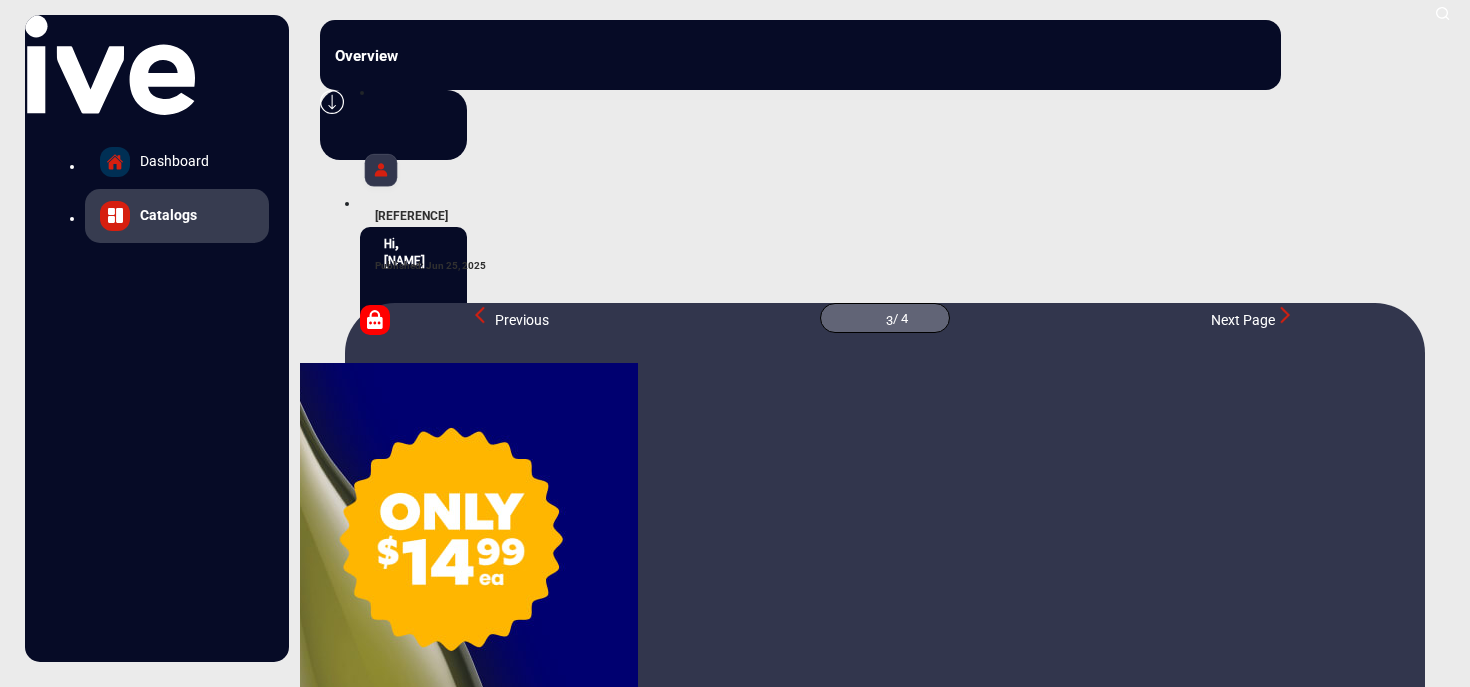click at bounding box center [485, 315] 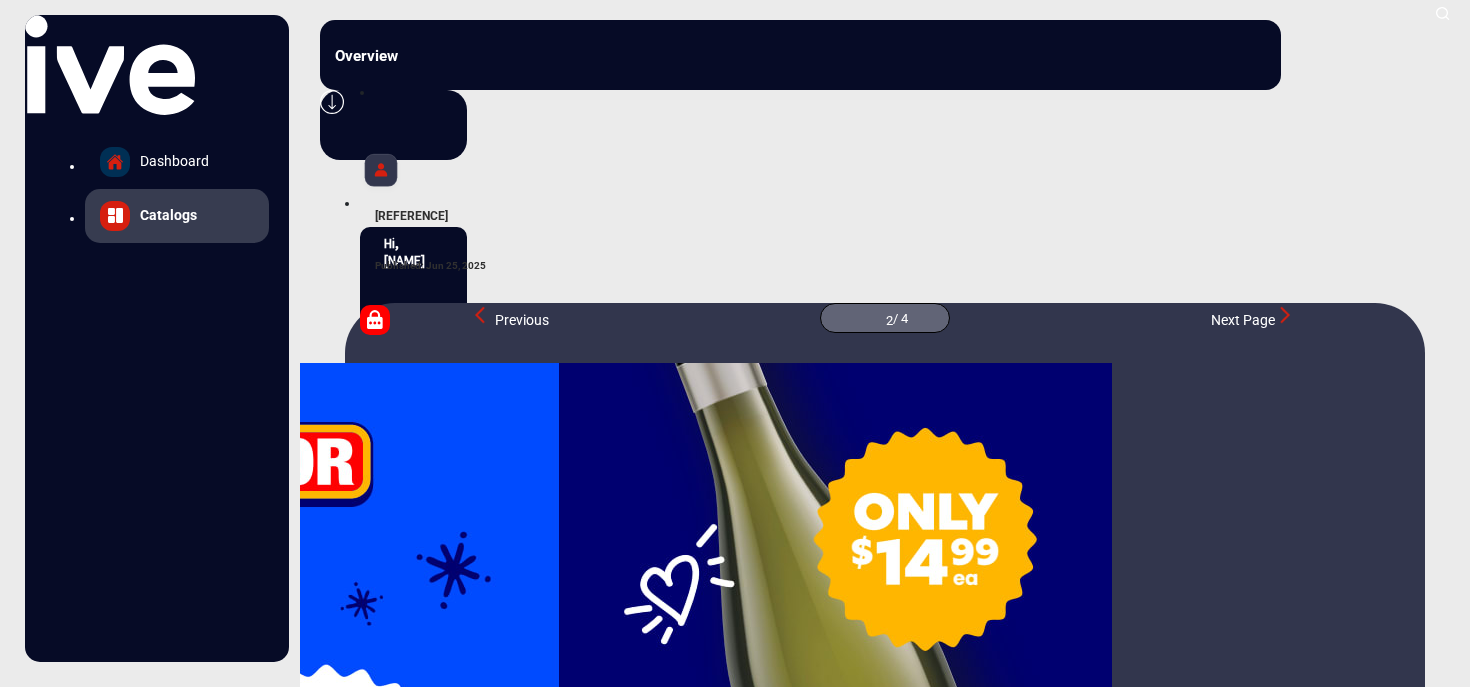 click at bounding box center [485, 315] 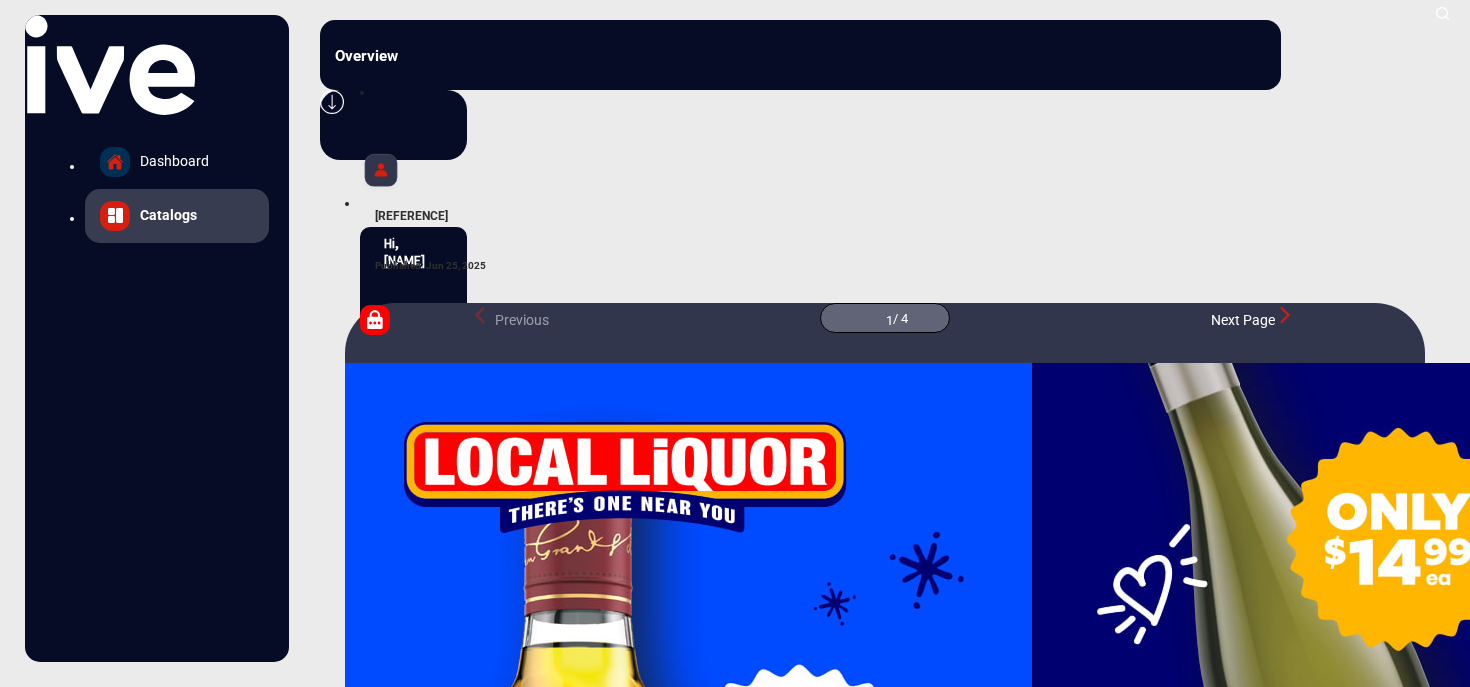 click on "Previous  1  / 4    Next Page" at bounding box center [885, 318] 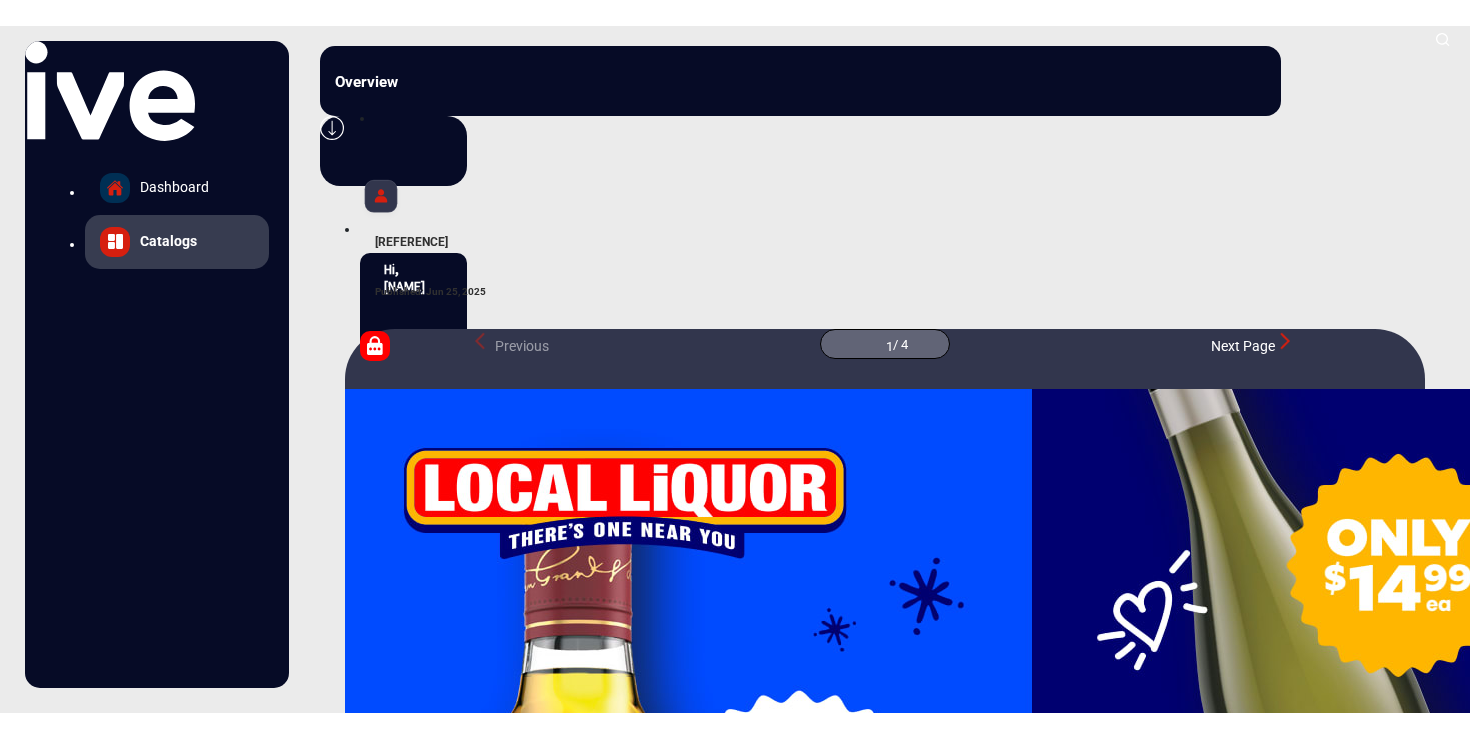 scroll, scrollTop: 0, scrollLeft: 0, axis: both 